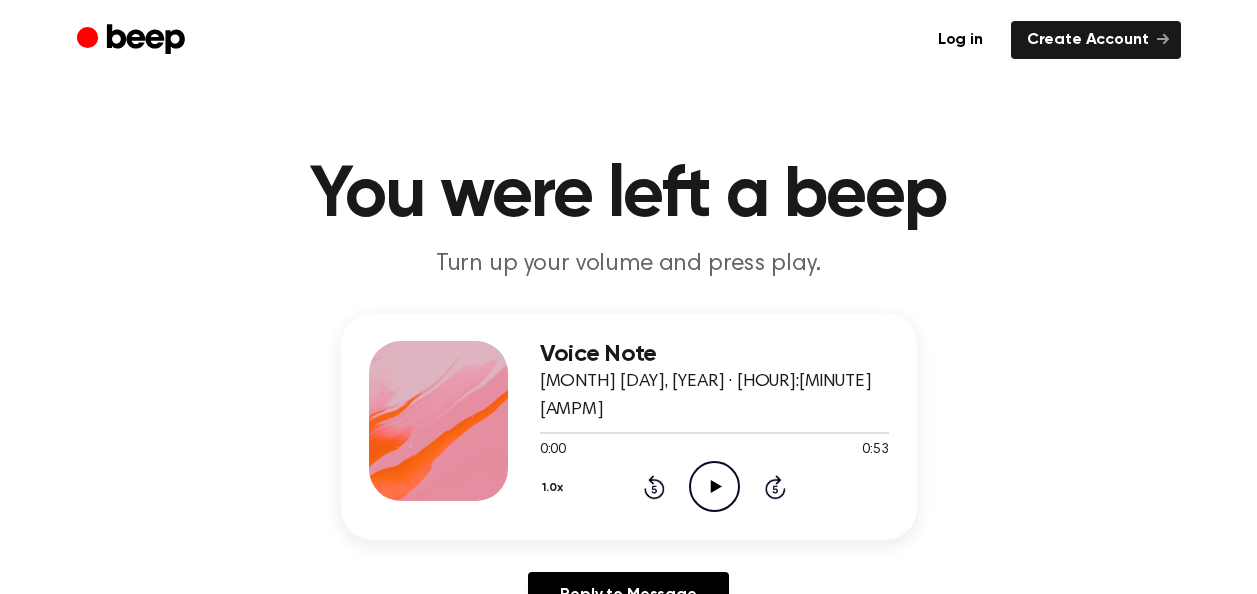 scroll, scrollTop: 0, scrollLeft: 0, axis: both 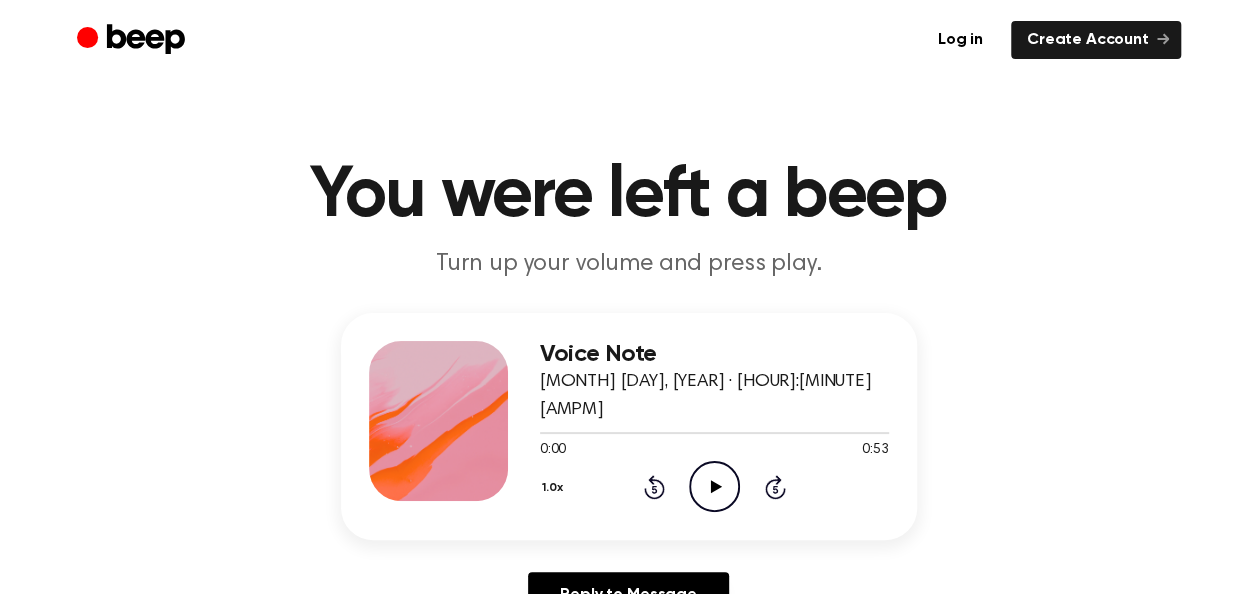 click on "1.0x Rewind 5 seconds Play Audio Skip 5 seconds" at bounding box center [714, 486] 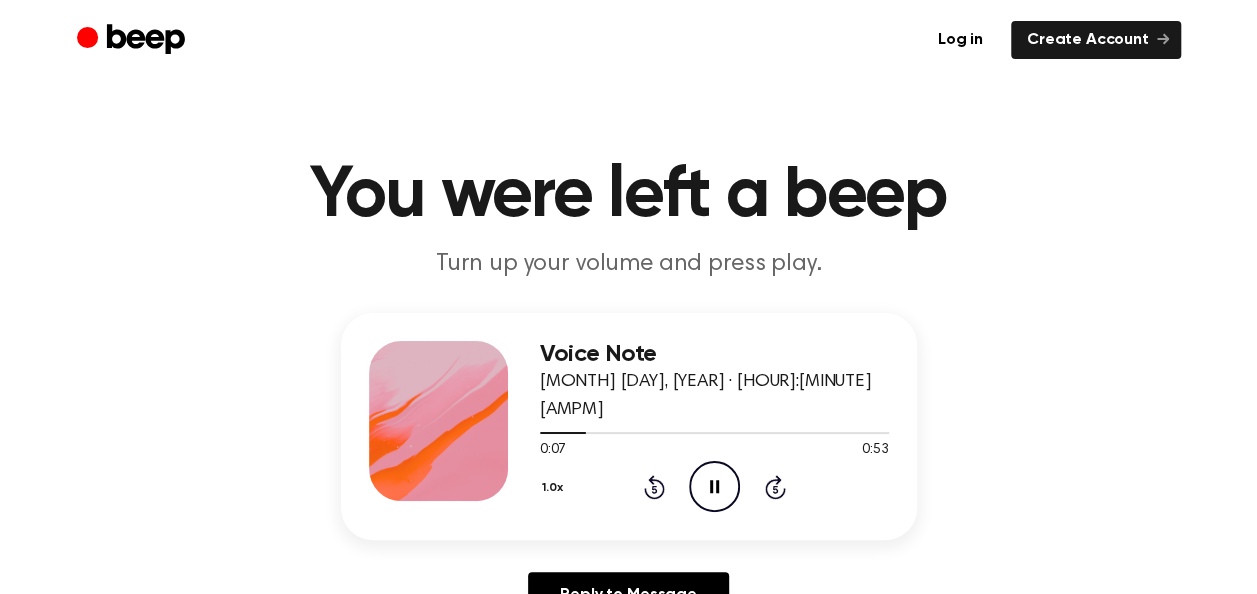 click on "Pause Audio" 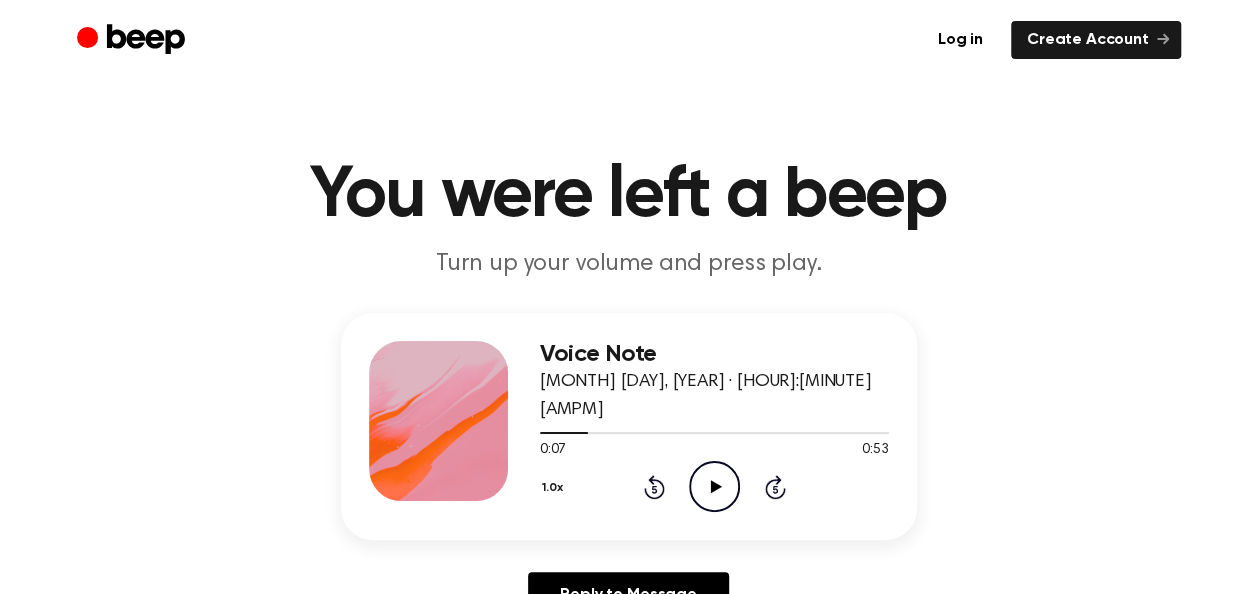 click on "Play Audio" 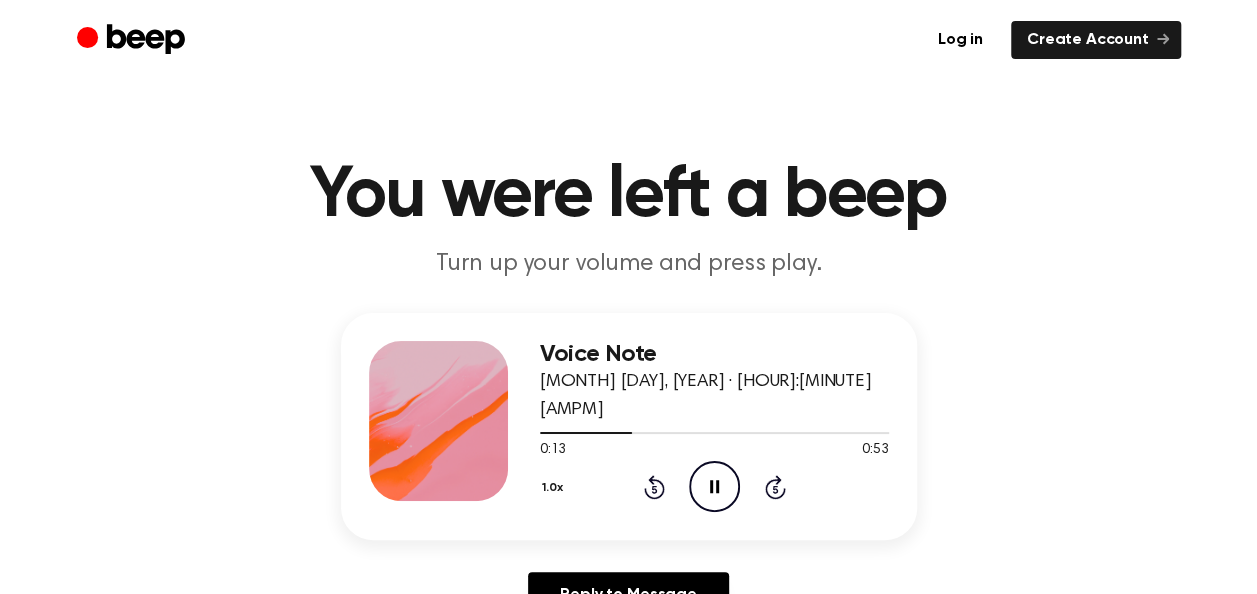 click on "Pause Audio" 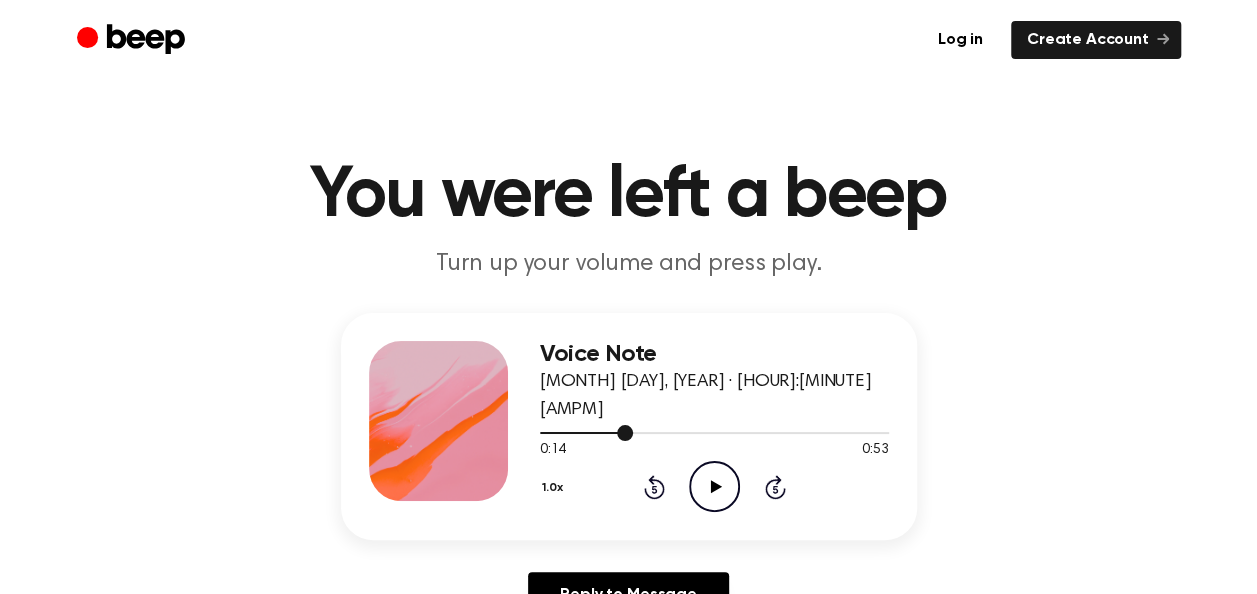 drag, startPoint x: 584, startPoint y: 416, endPoint x: 712, endPoint y: 457, distance: 134.4061 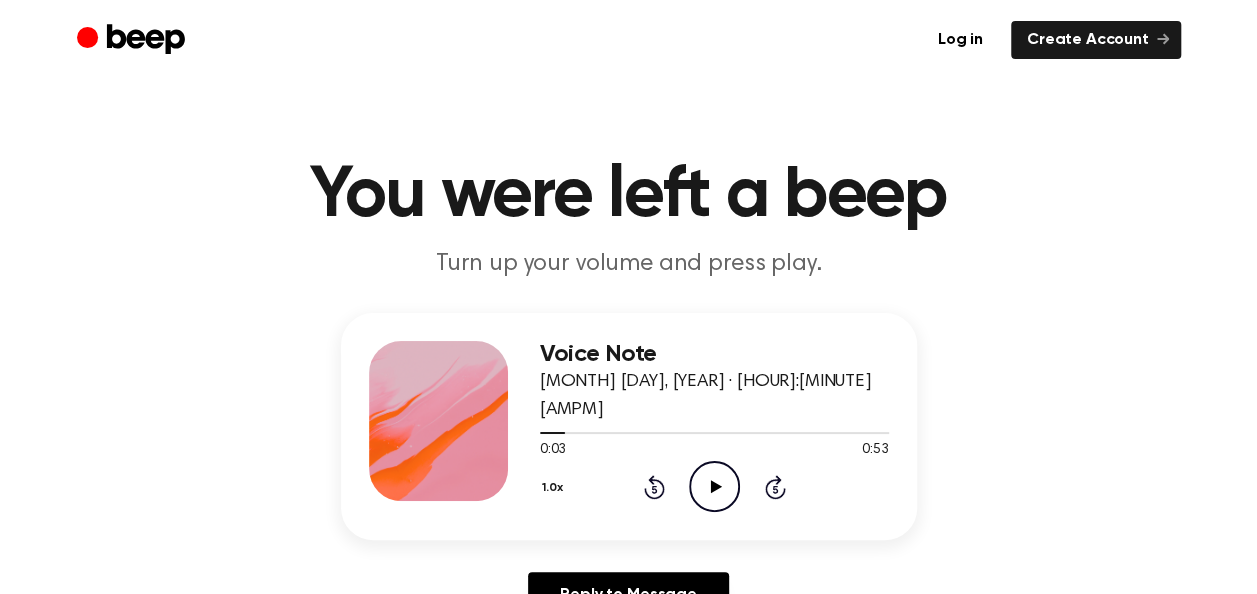 click 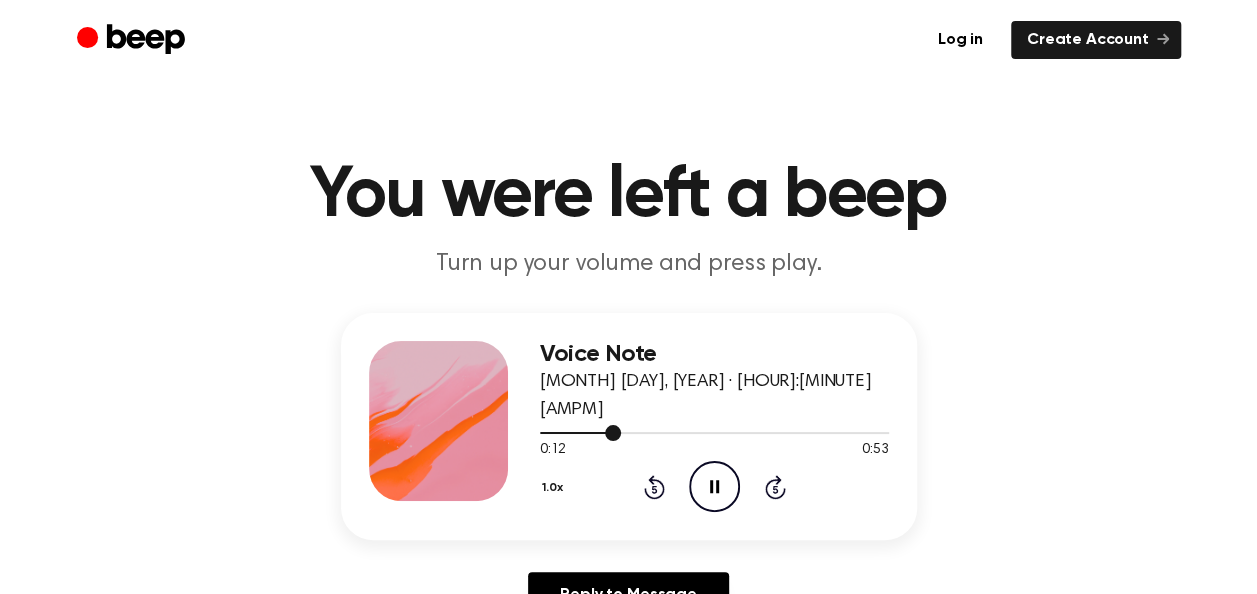 click at bounding box center [580, 433] 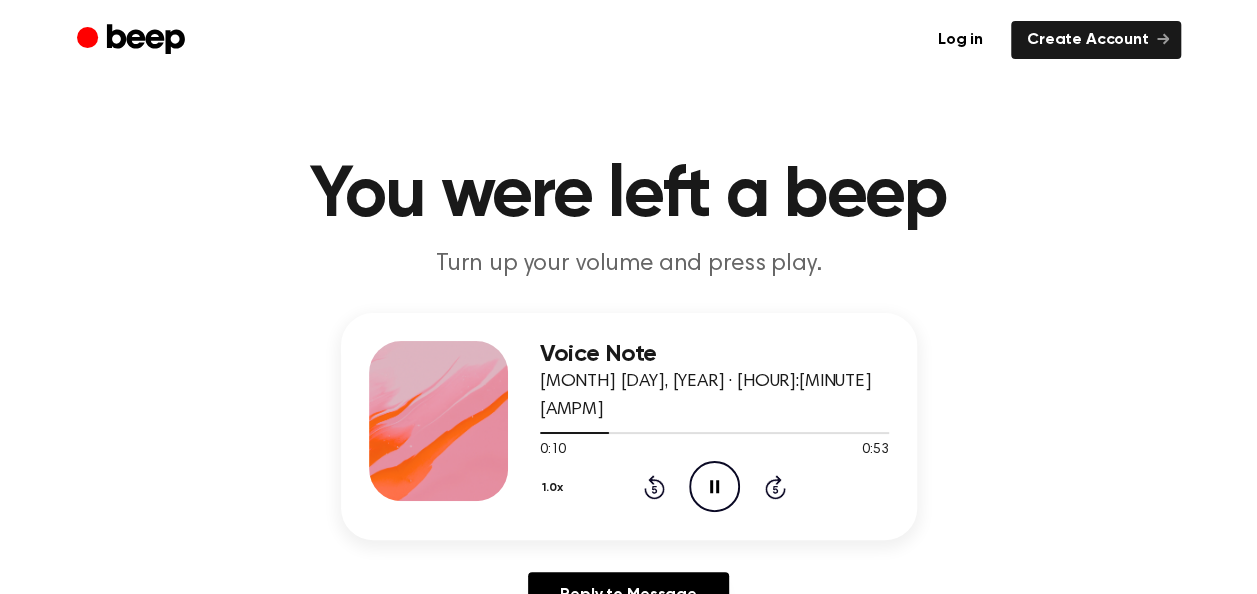 click on "Pause Audio" 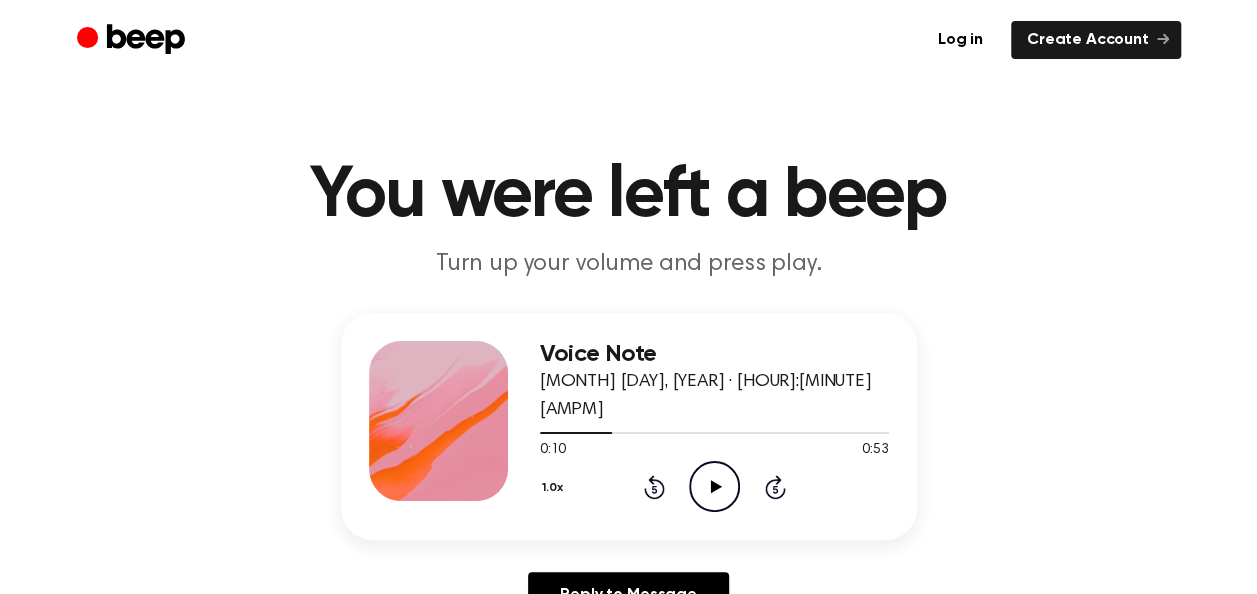 click 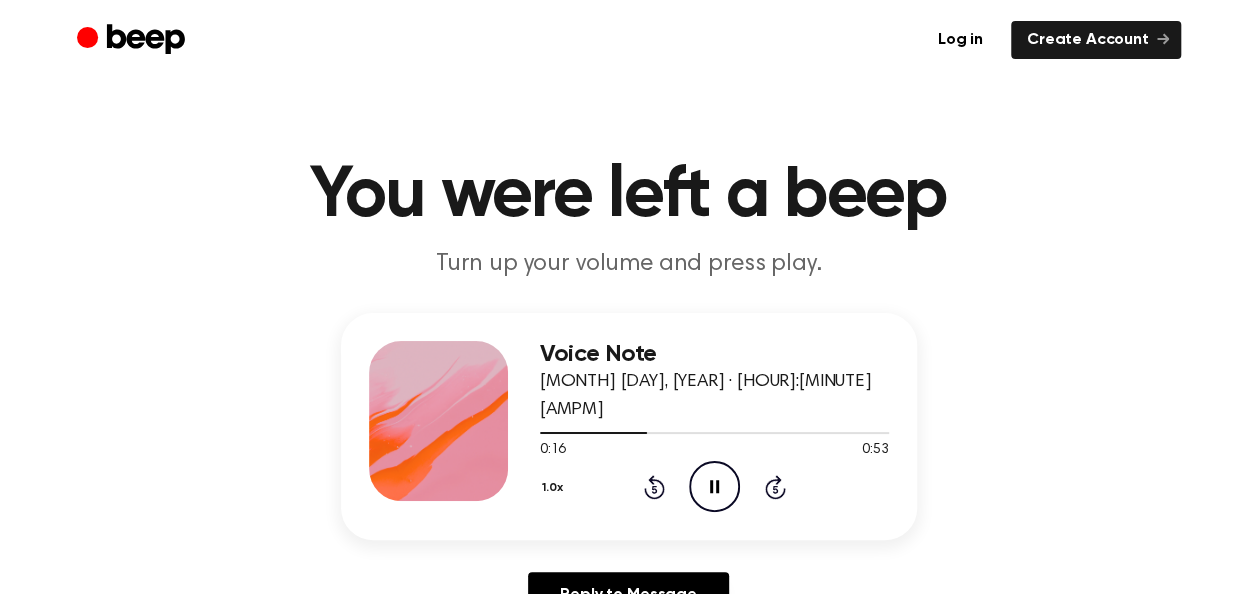 click 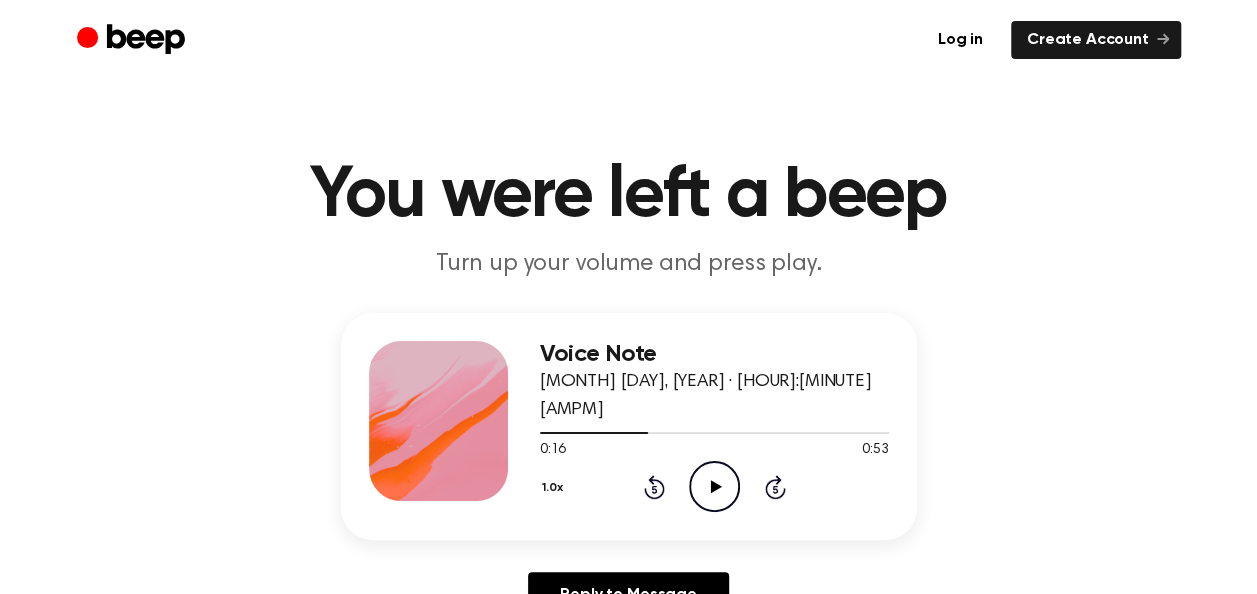 click 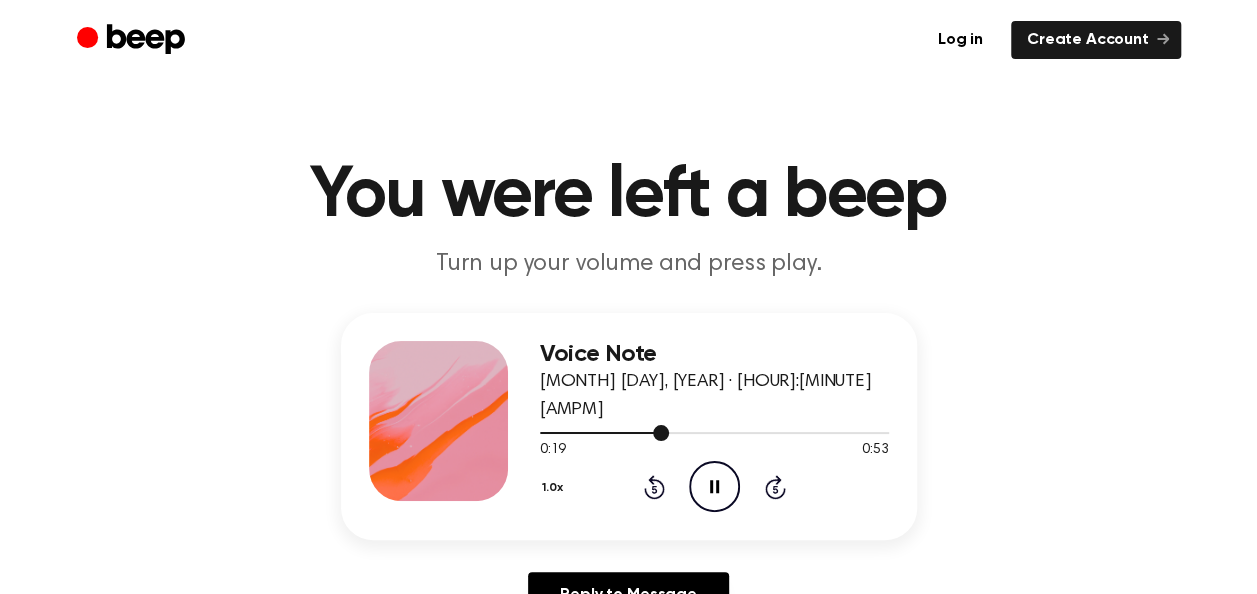 click at bounding box center [714, 432] 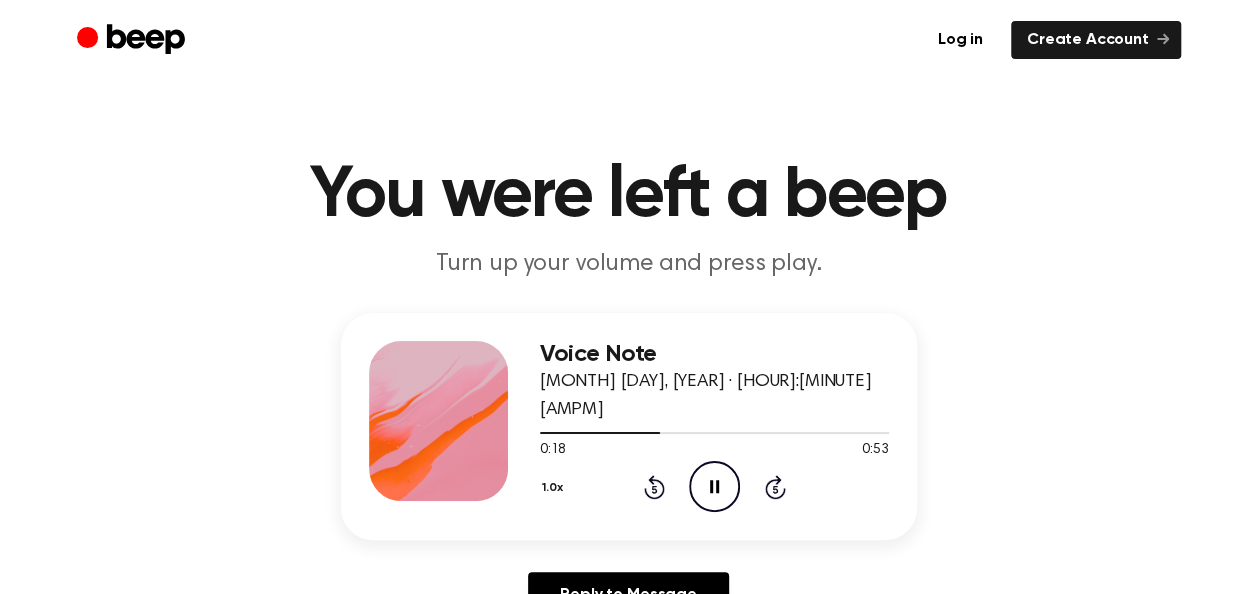 click on "Pause Audio" 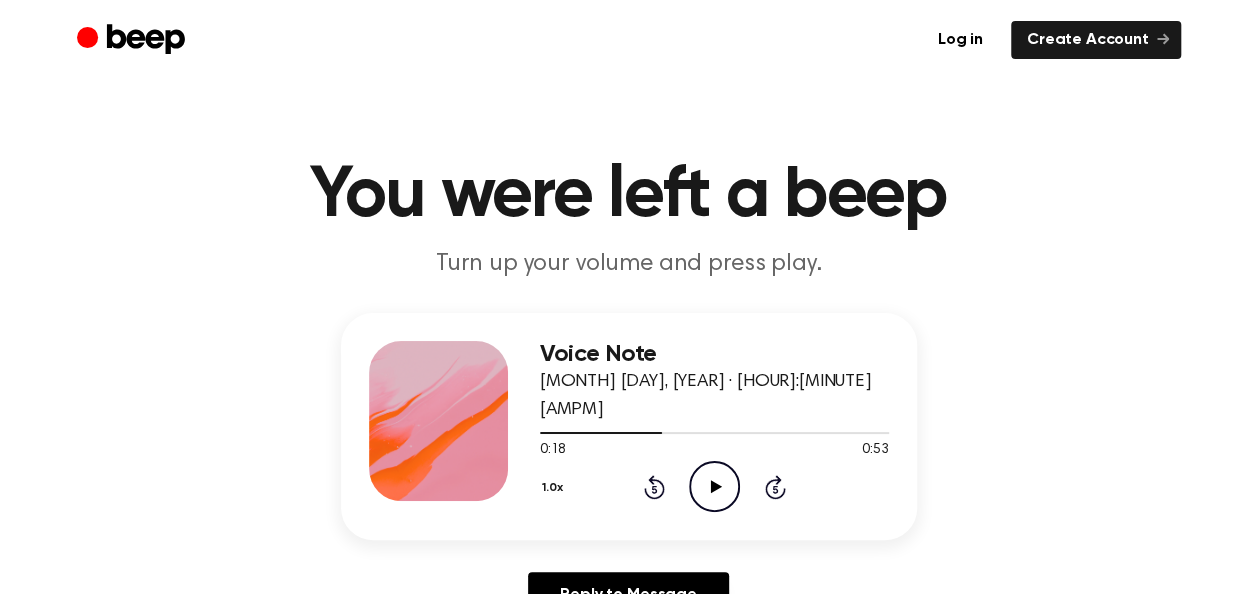 click on "Play Audio" 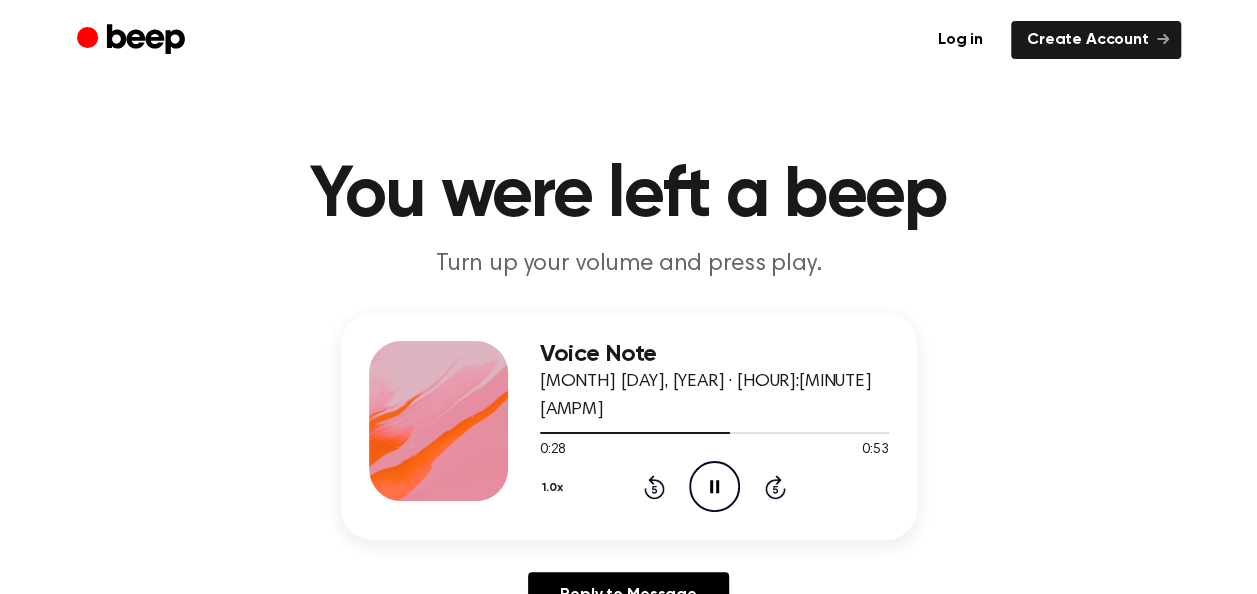 click on "Pause Audio" 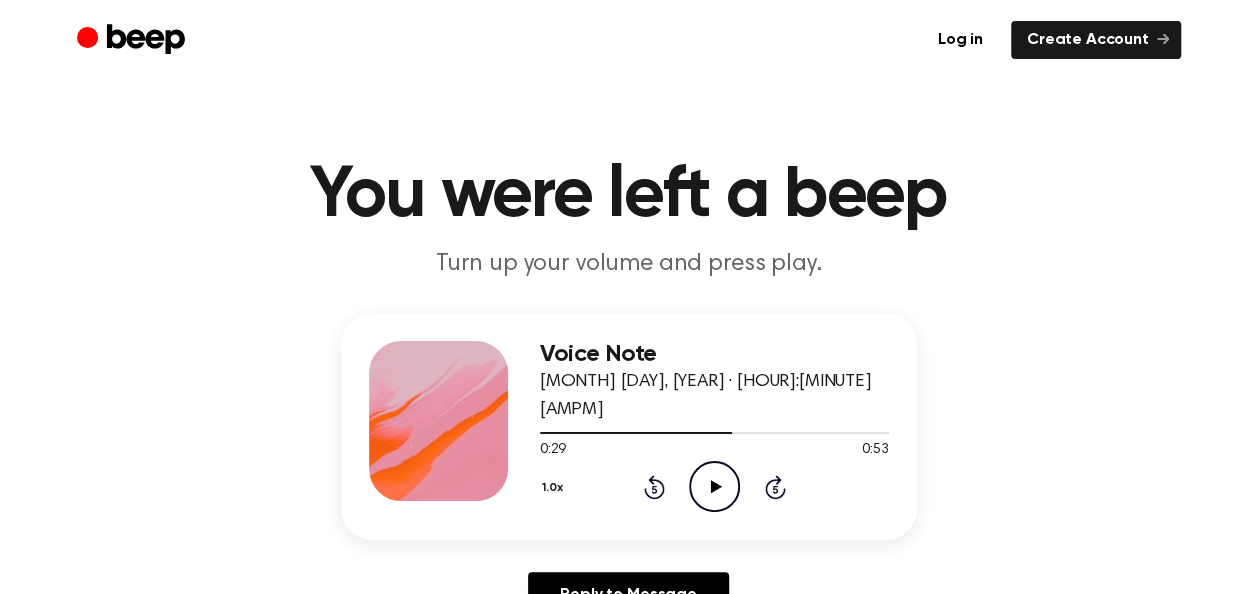 click on "Play Audio" 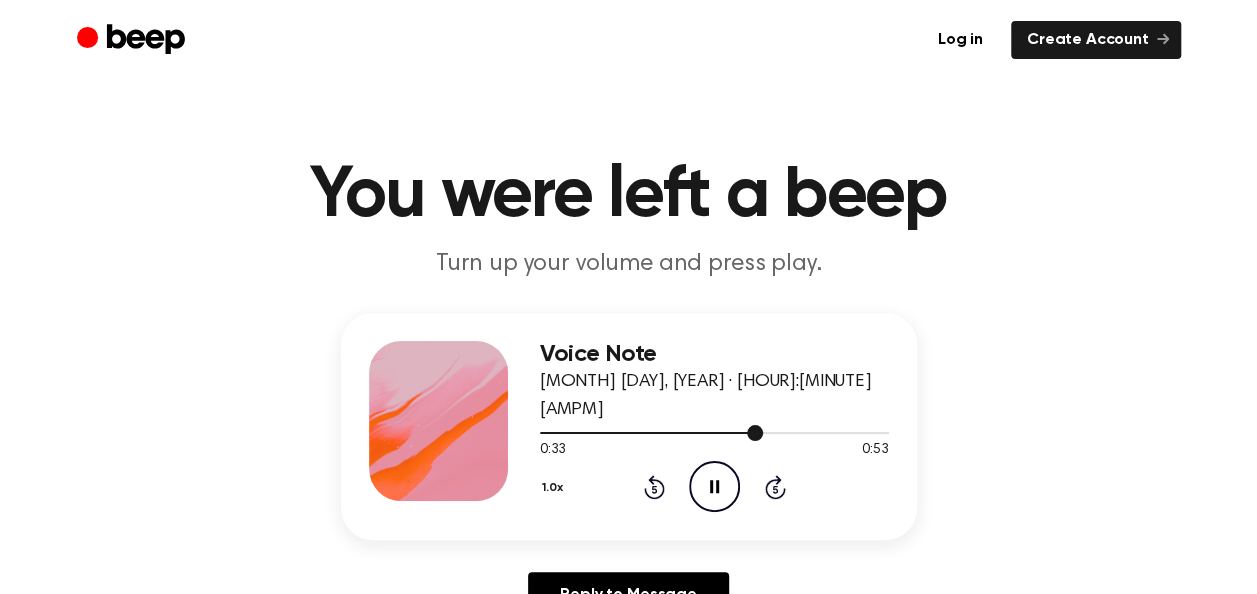 click at bounding box center (651, 433) 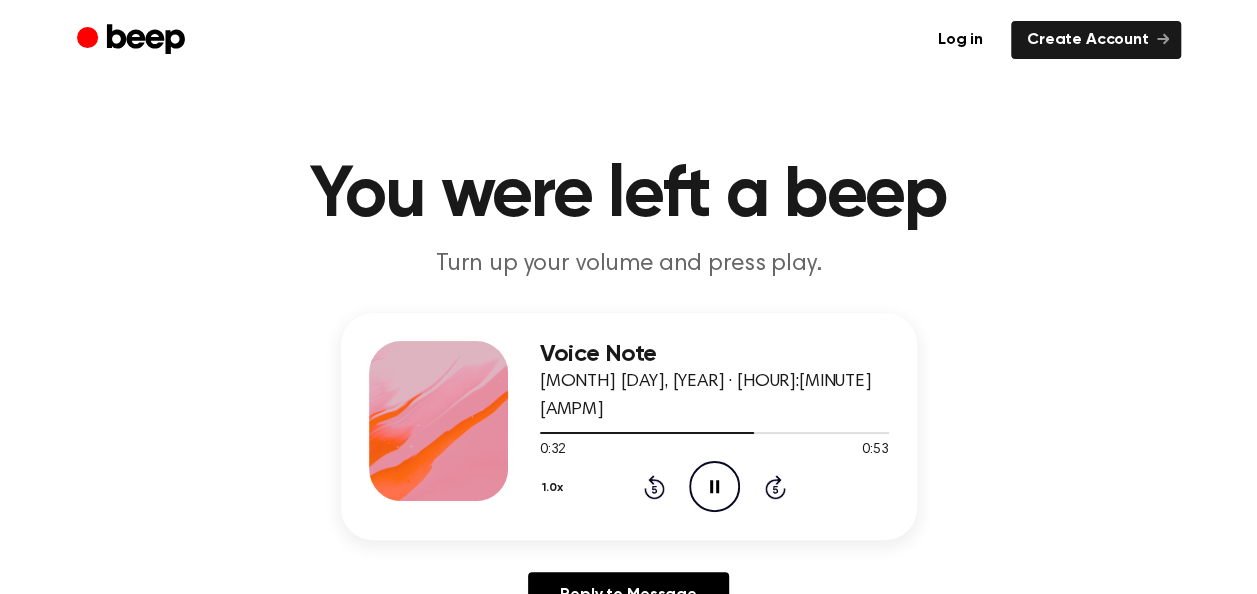 click on "Pause Audio" 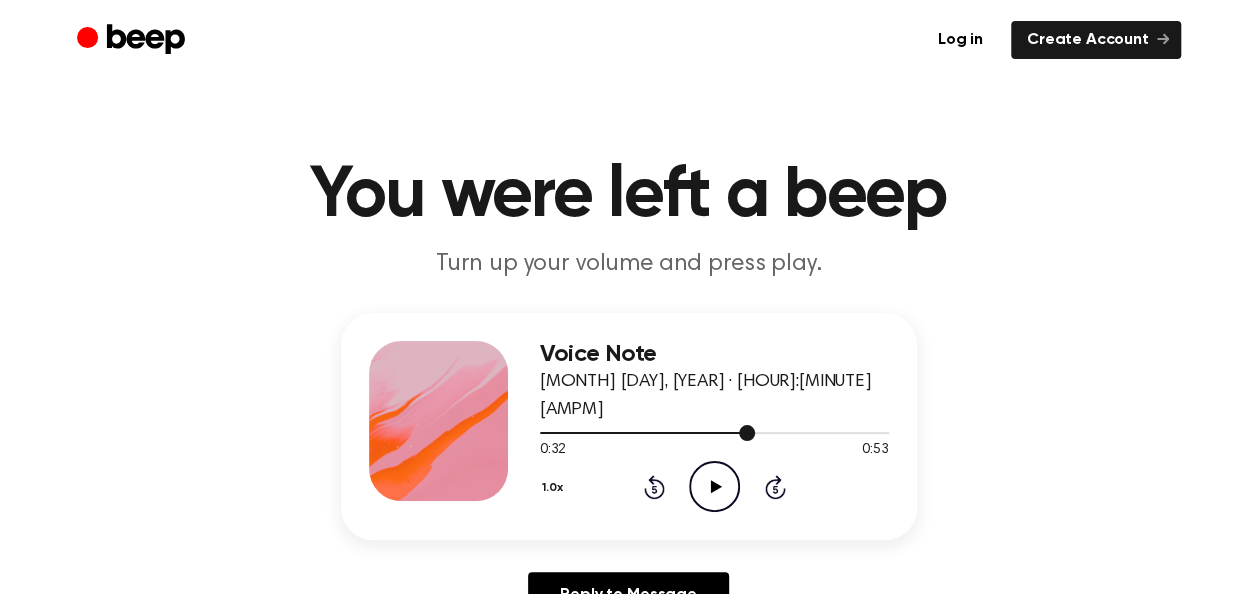 click at bounding box center [647, 433] 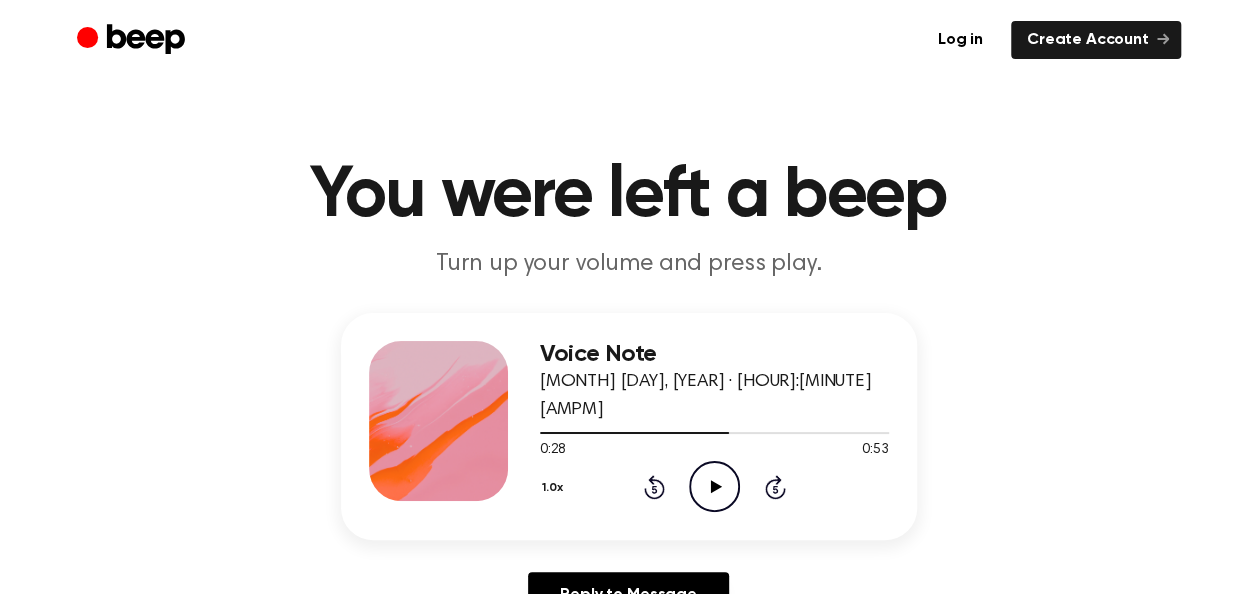 click 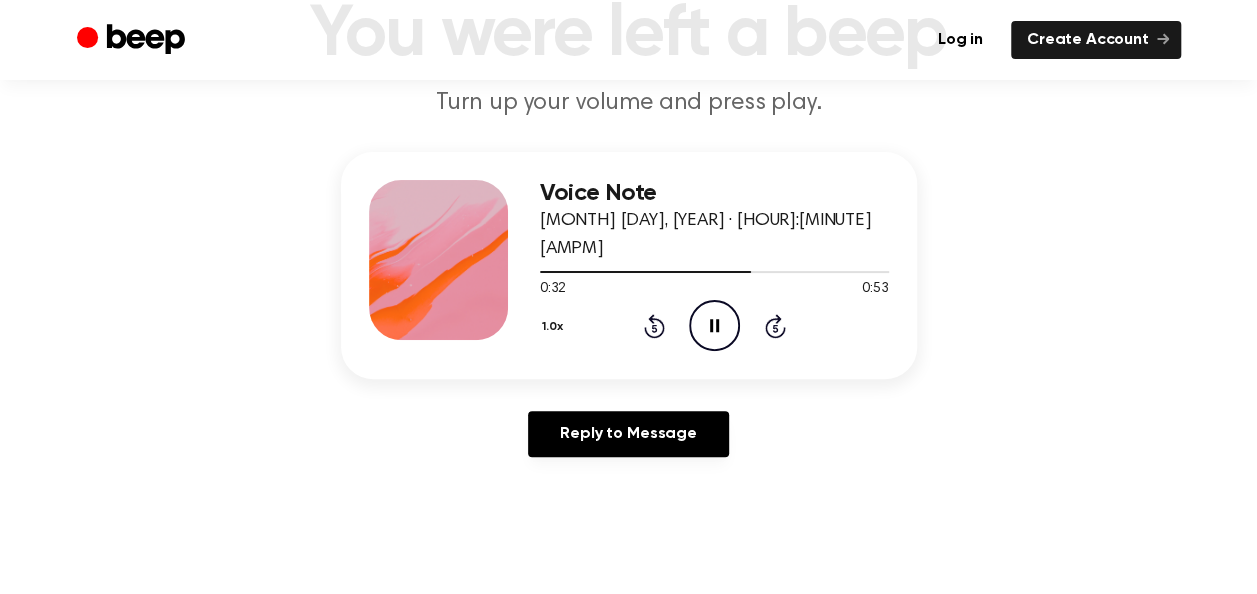 scroll, scrollTop: 162, scrollLeft: 0, axis: vertical 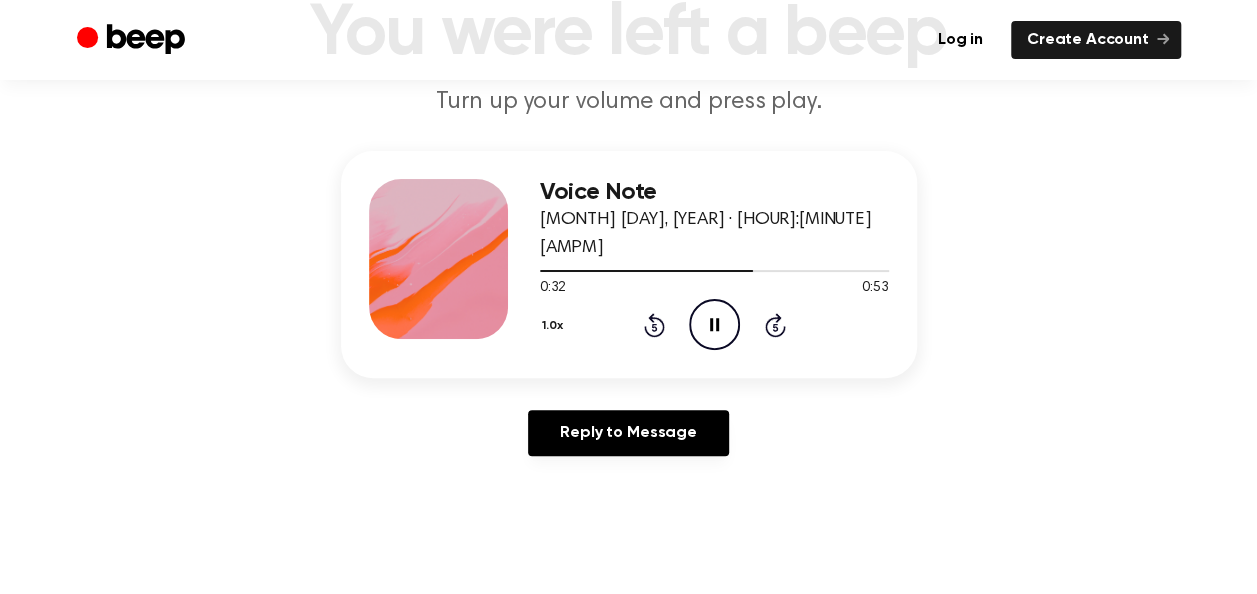 click on "Pause Audio" 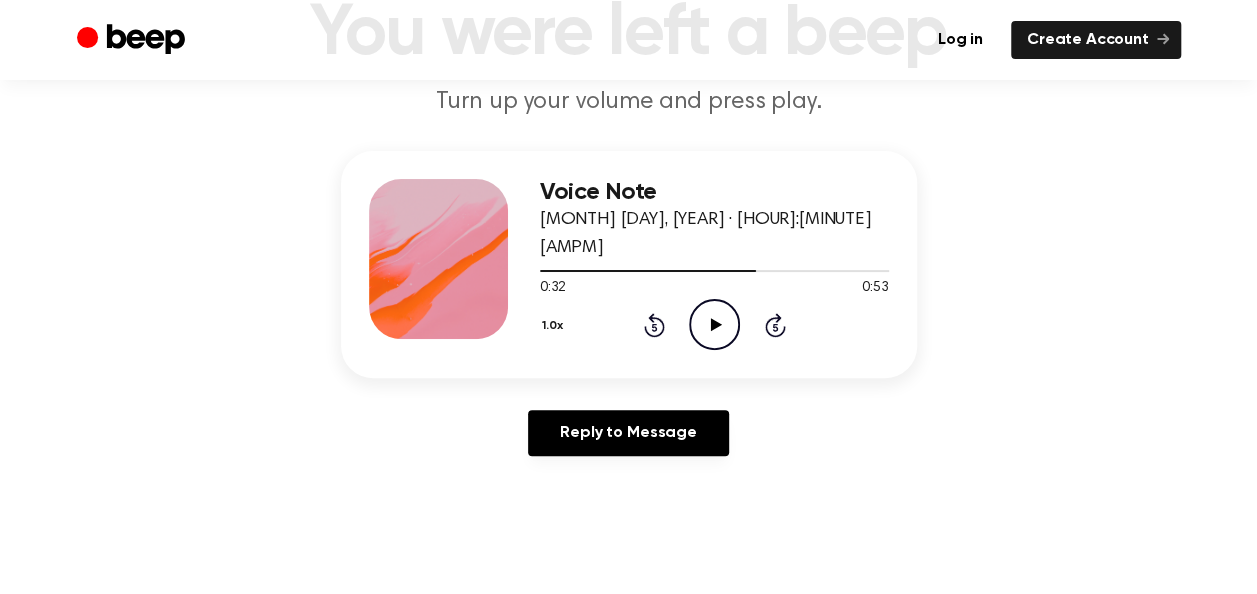 click on "Play Audio" 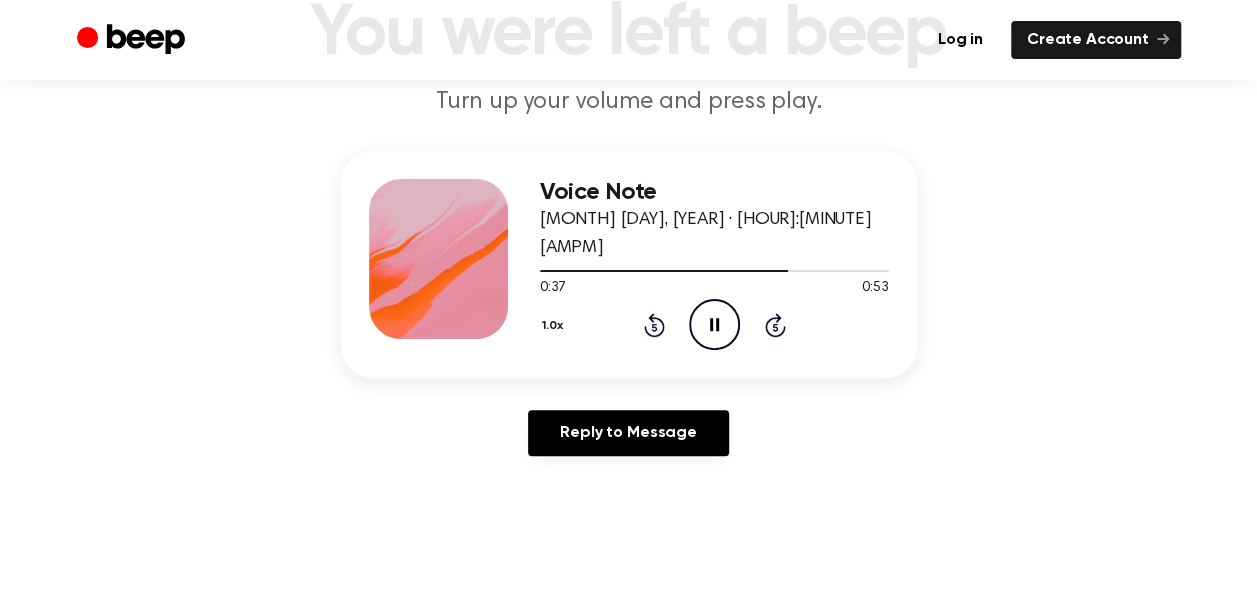 click on "Pause Audio" 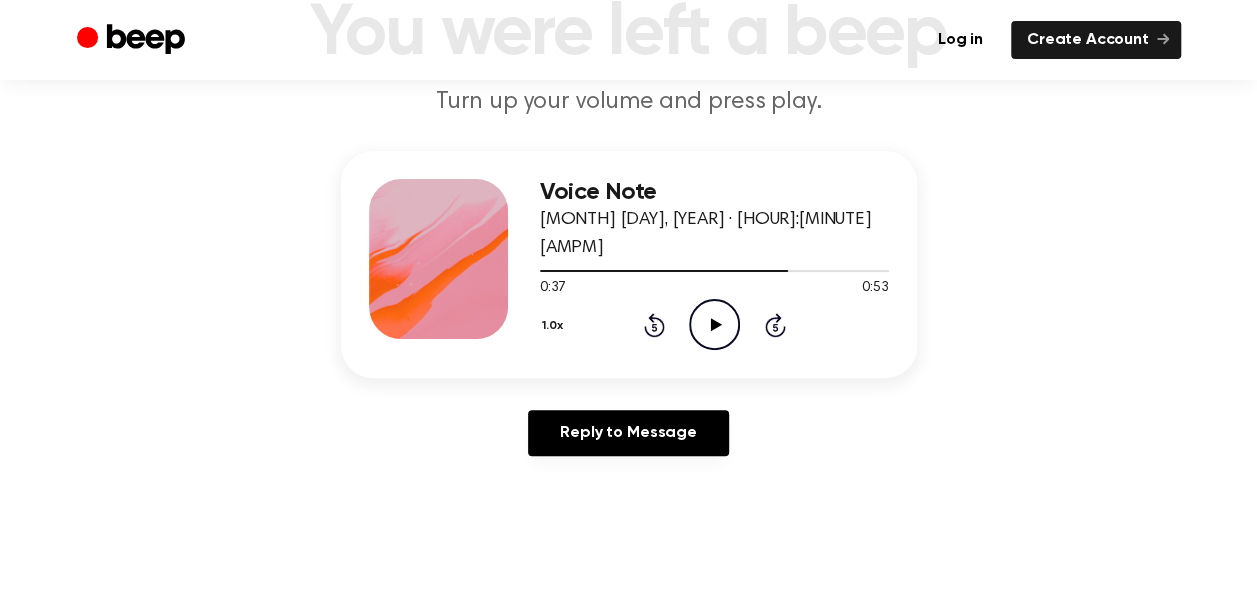 drag, startPoint x: 726, startPoint y: 300, endPoint x: 544, endPoint y: 168, distance: 224.82883 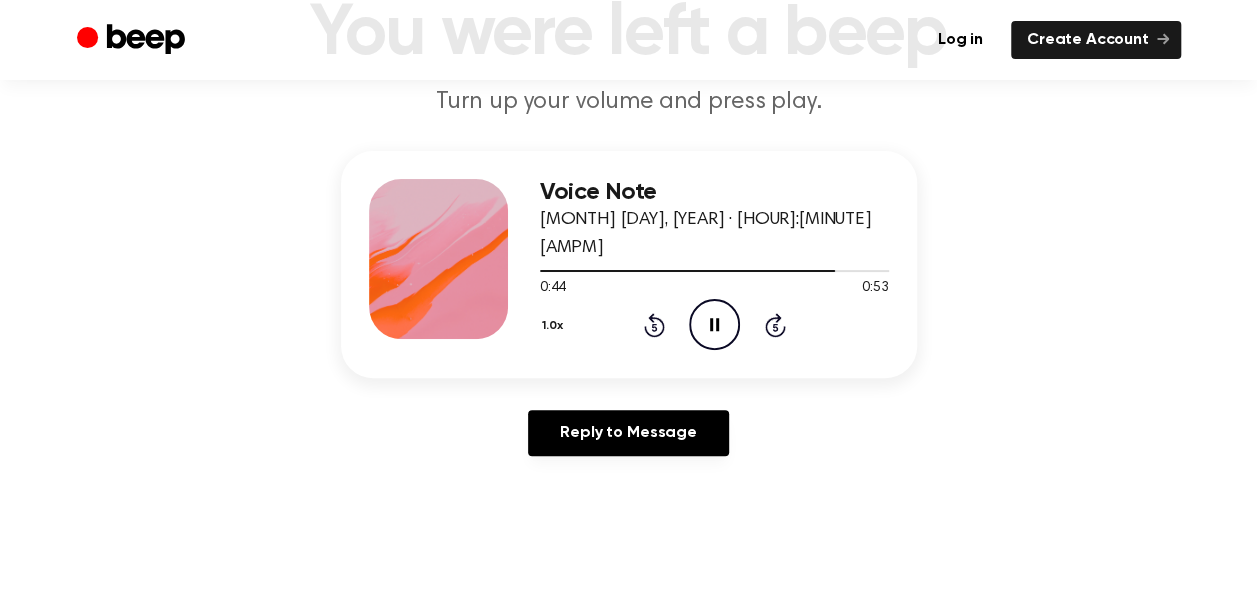 click 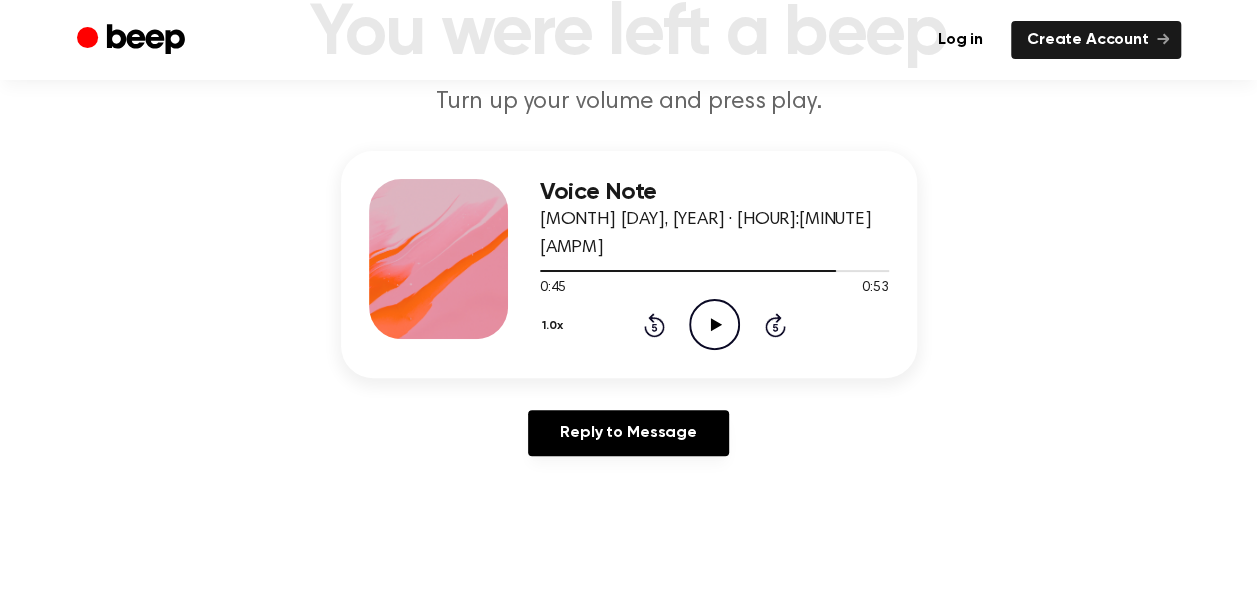 click at bounding box center [688, 271] 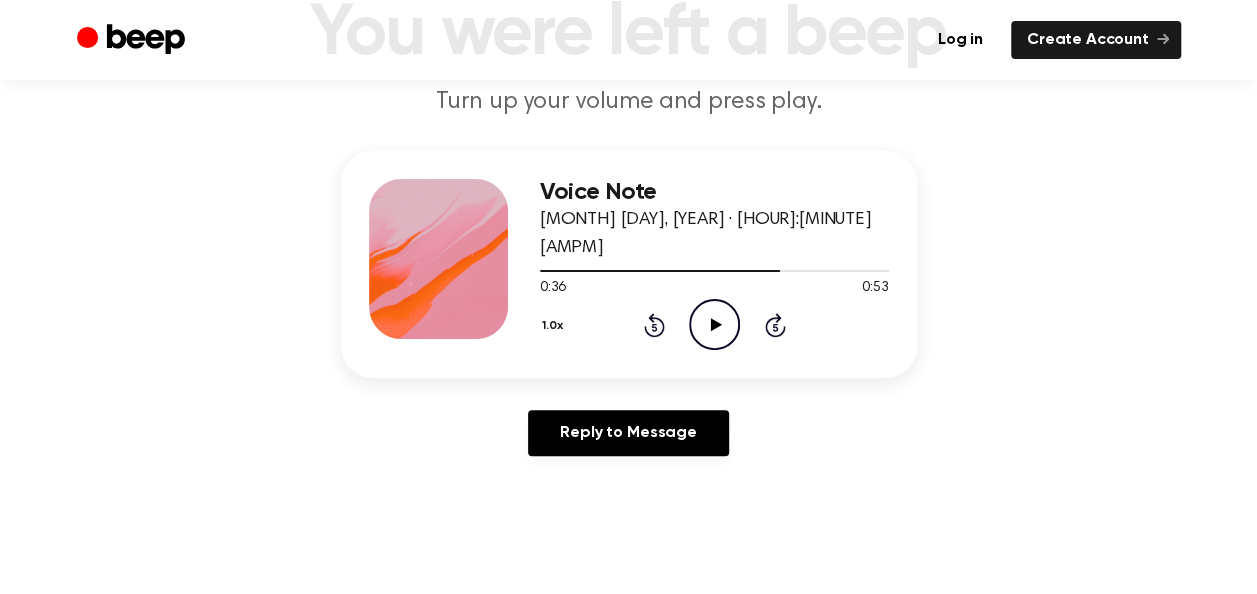 click on "Play Audio" 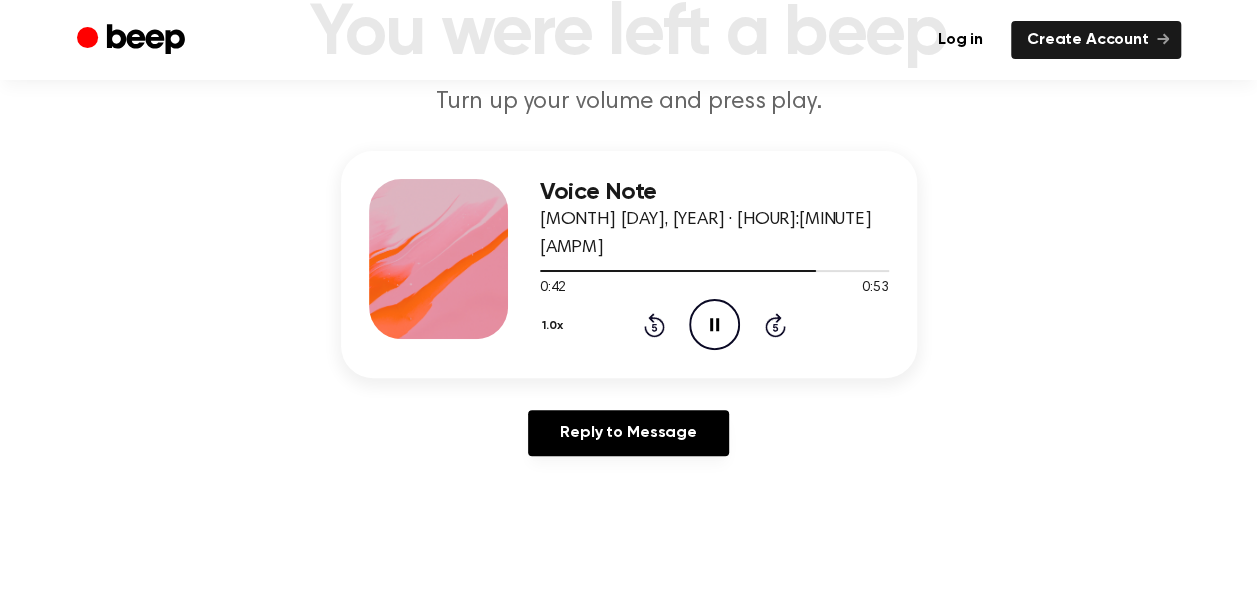 click 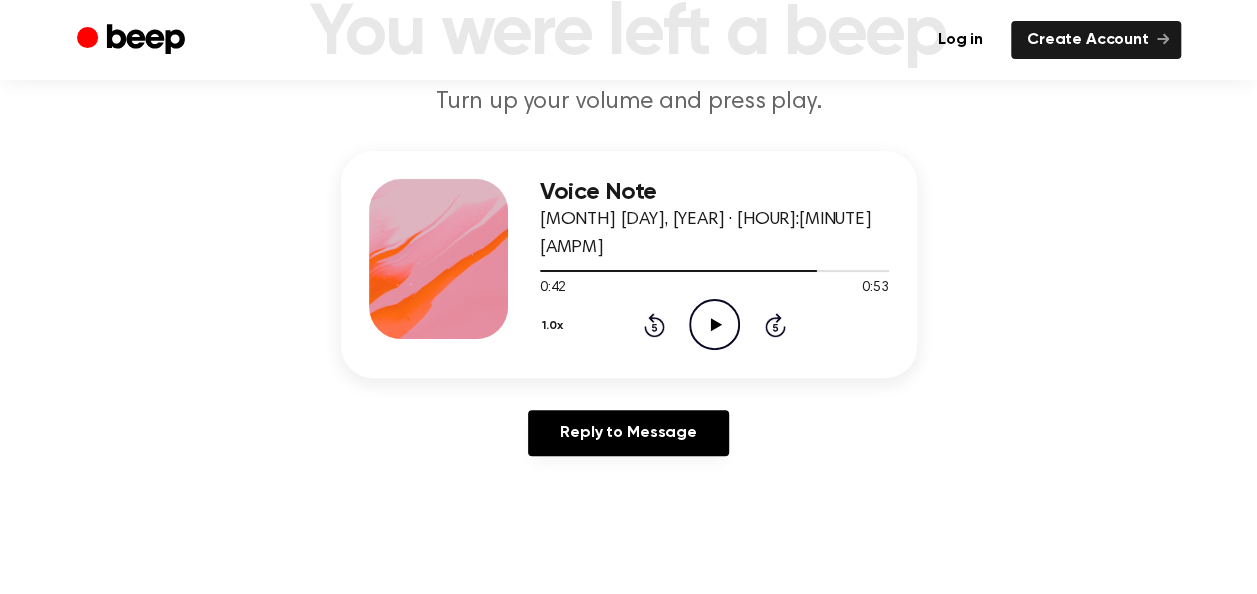 click on "Play Audio" 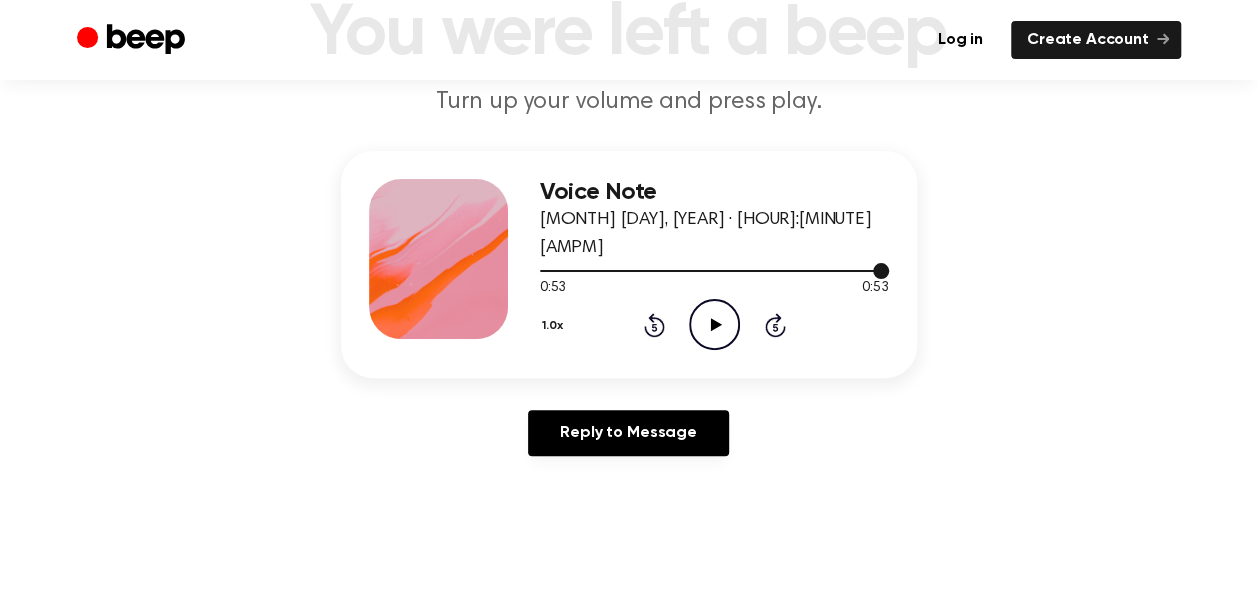 click at bounding box center (714, 270) 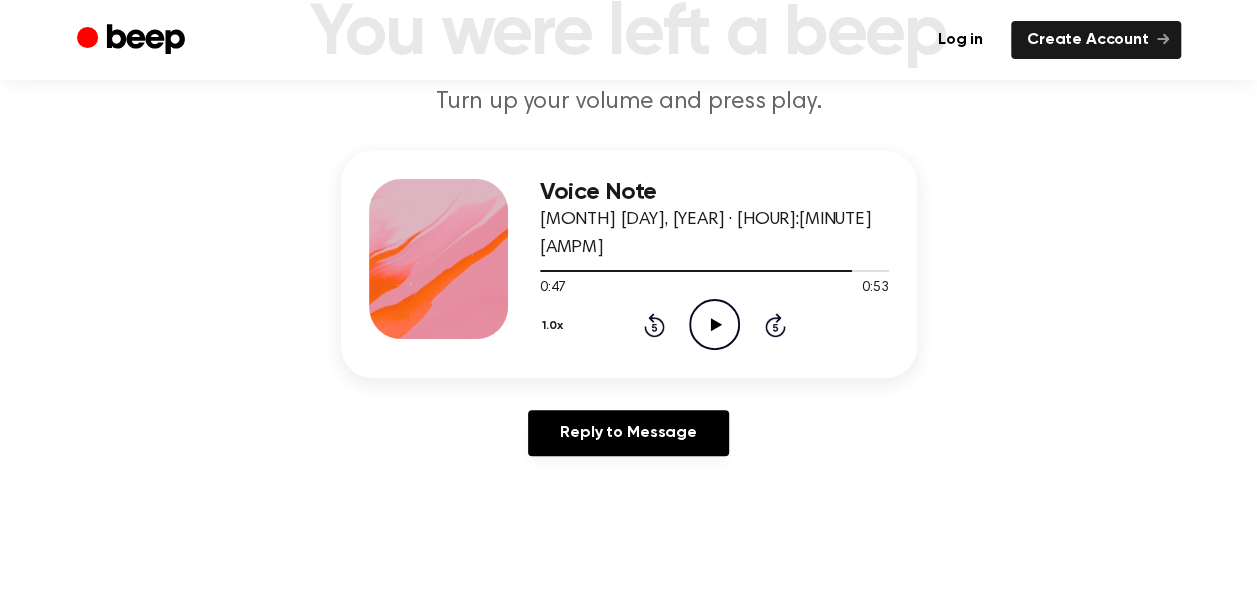 click on "Play Audio" 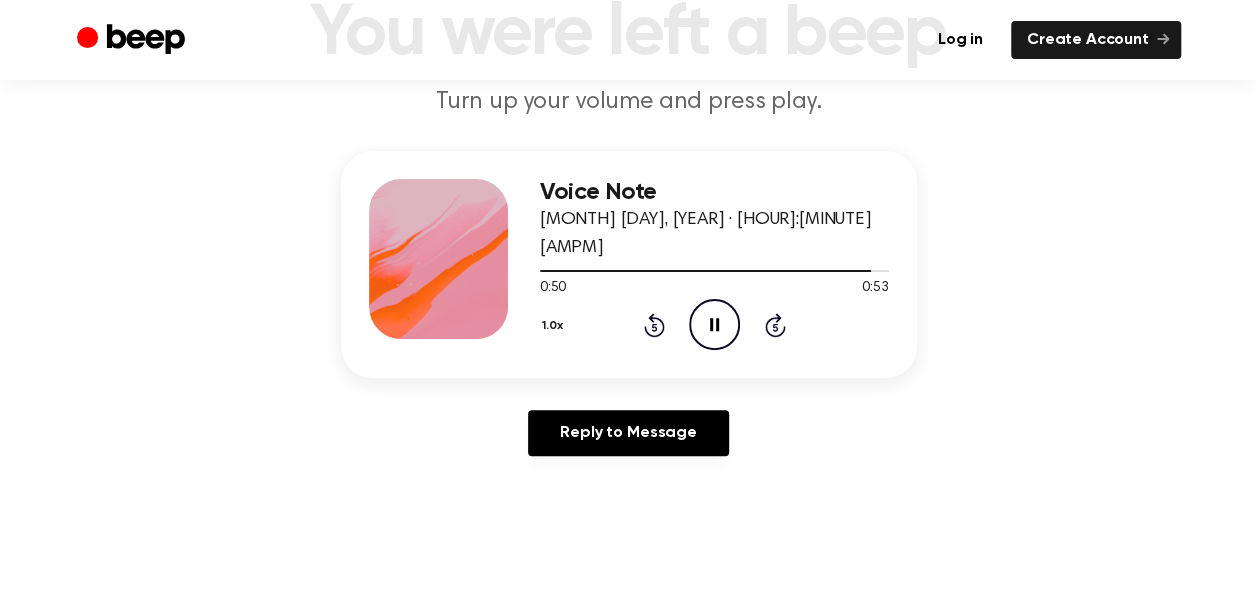 click on "Pause Audio" 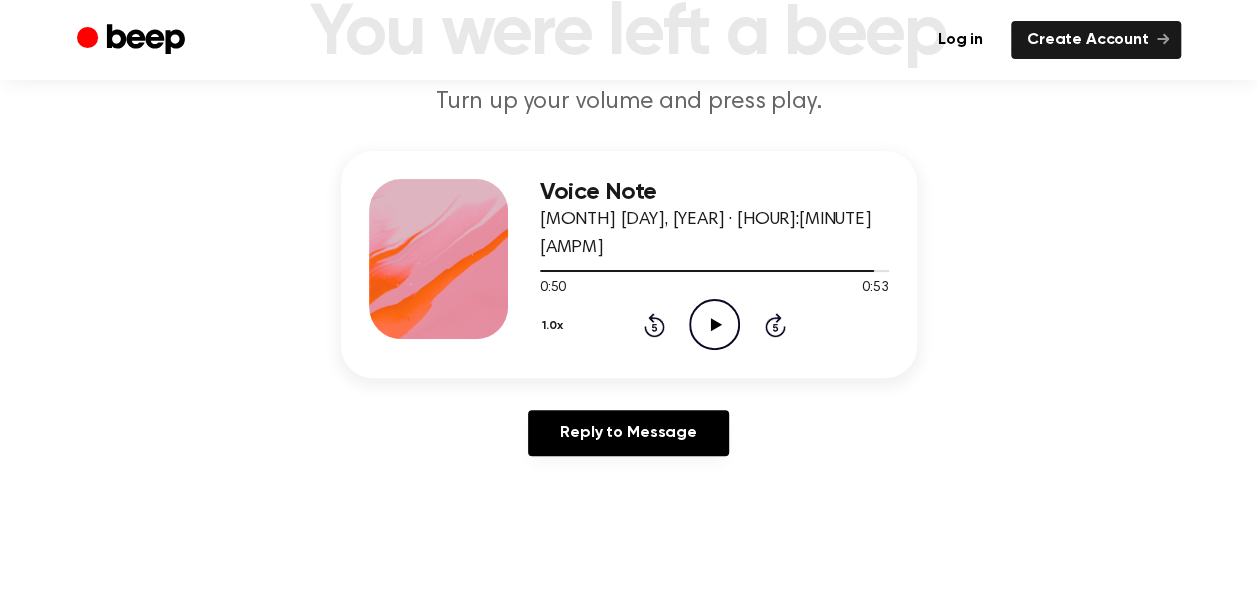 click on "Play Audio" 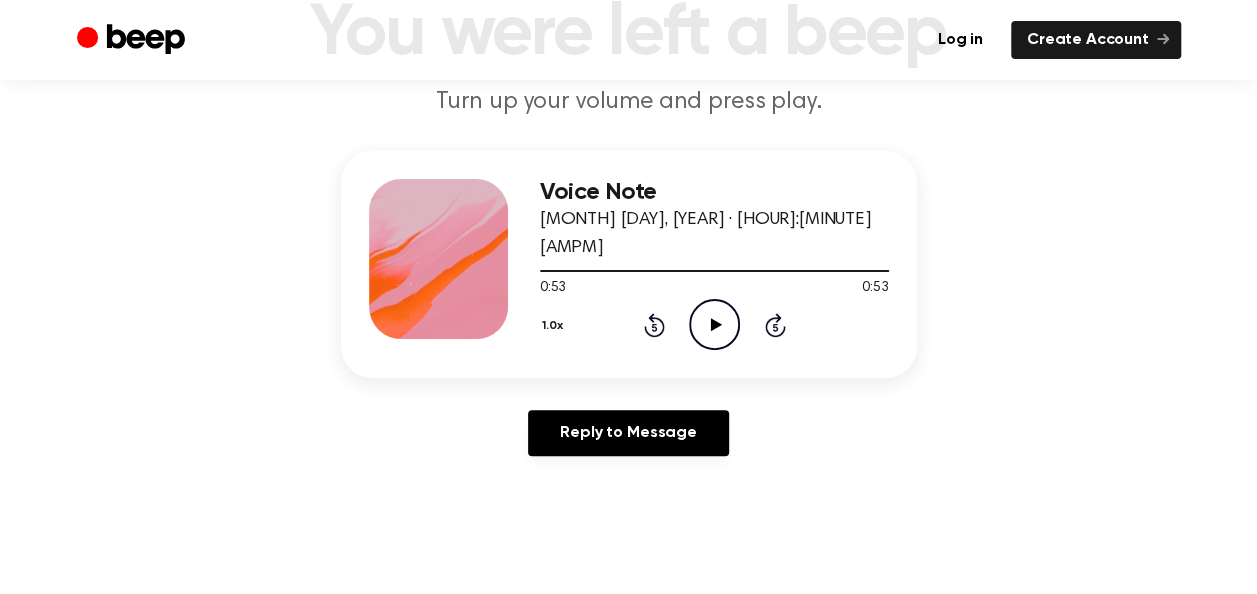 click on "Play Audio" 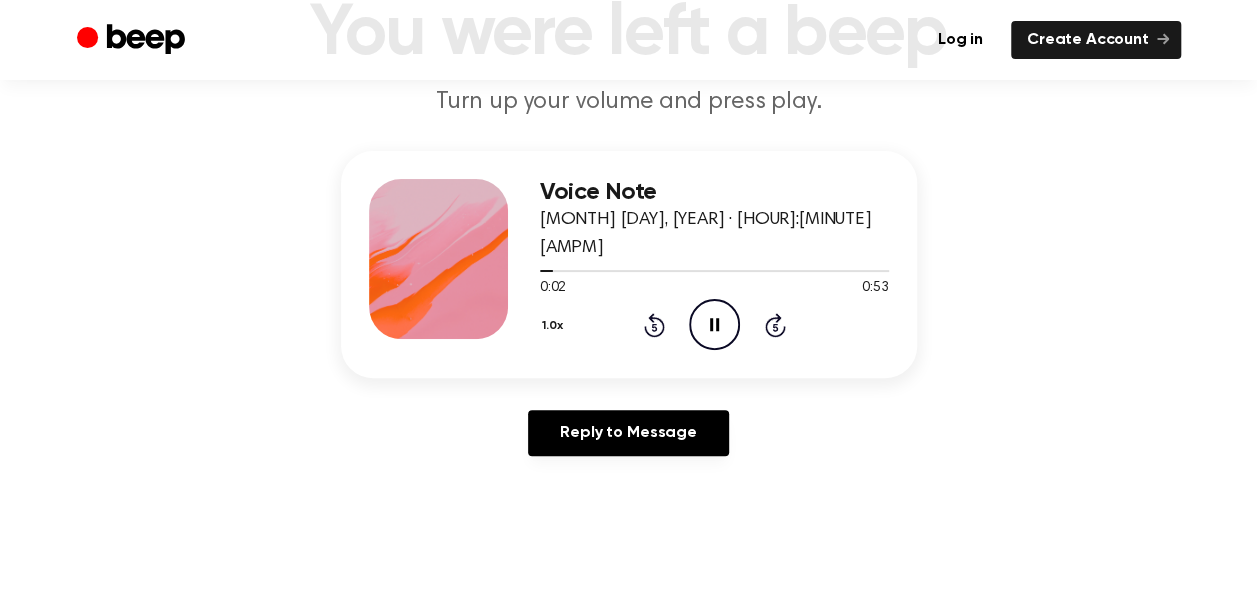 click on "Pause Audio" 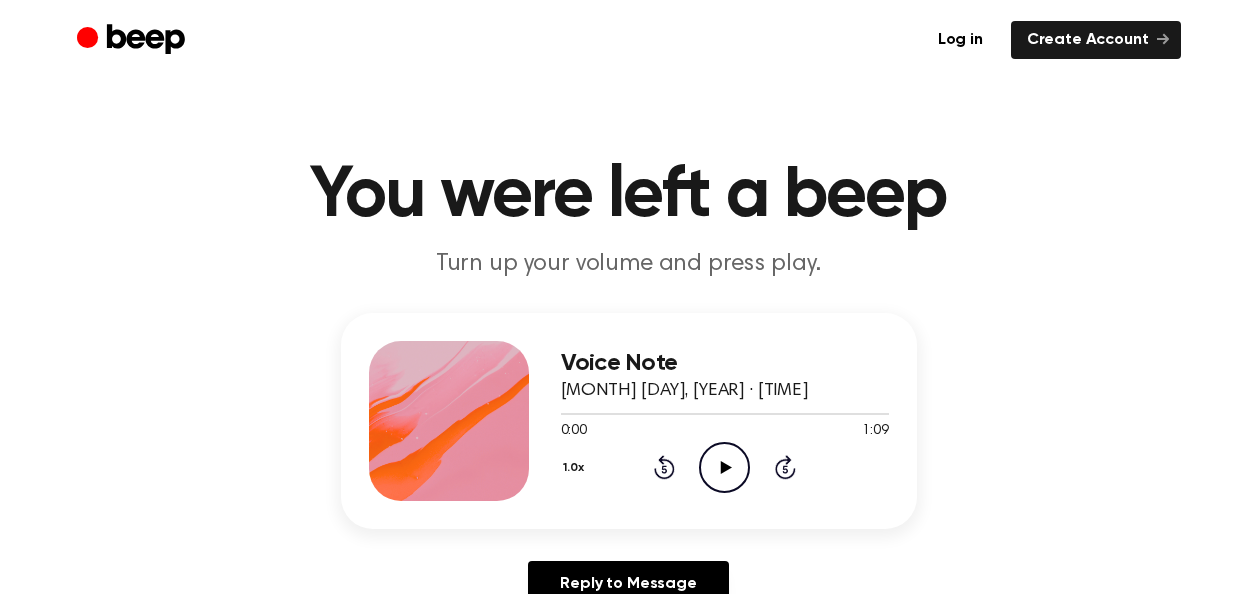 scroll, scrollTop: 0, scrollLeft: 0, axis: both 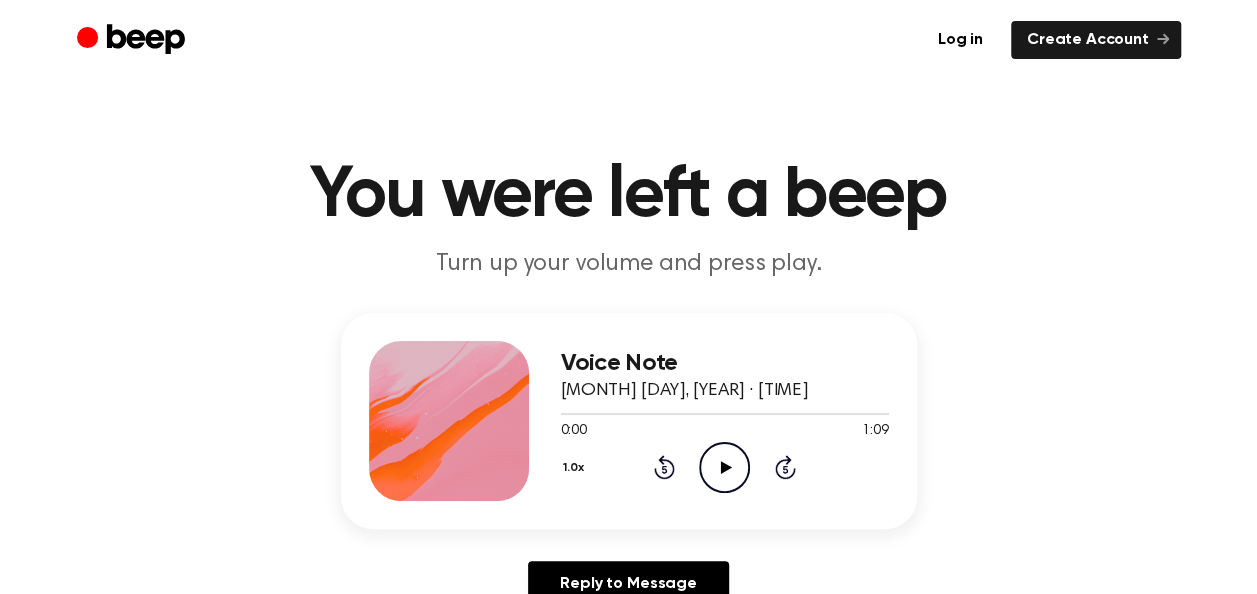 click 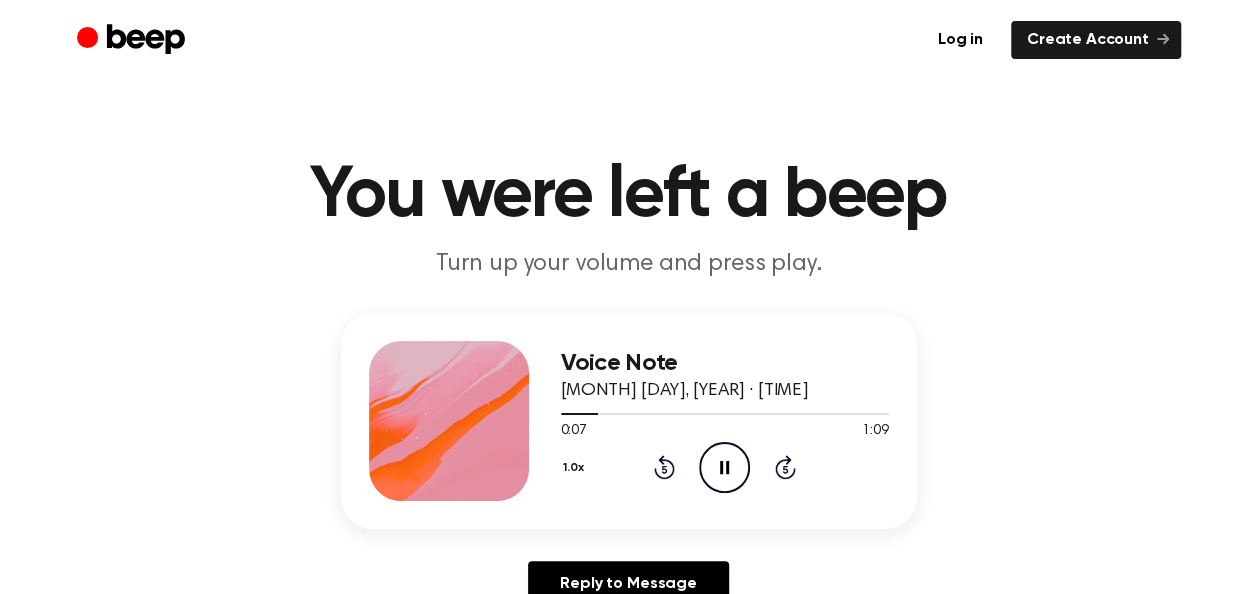 click on "Pause Audio" 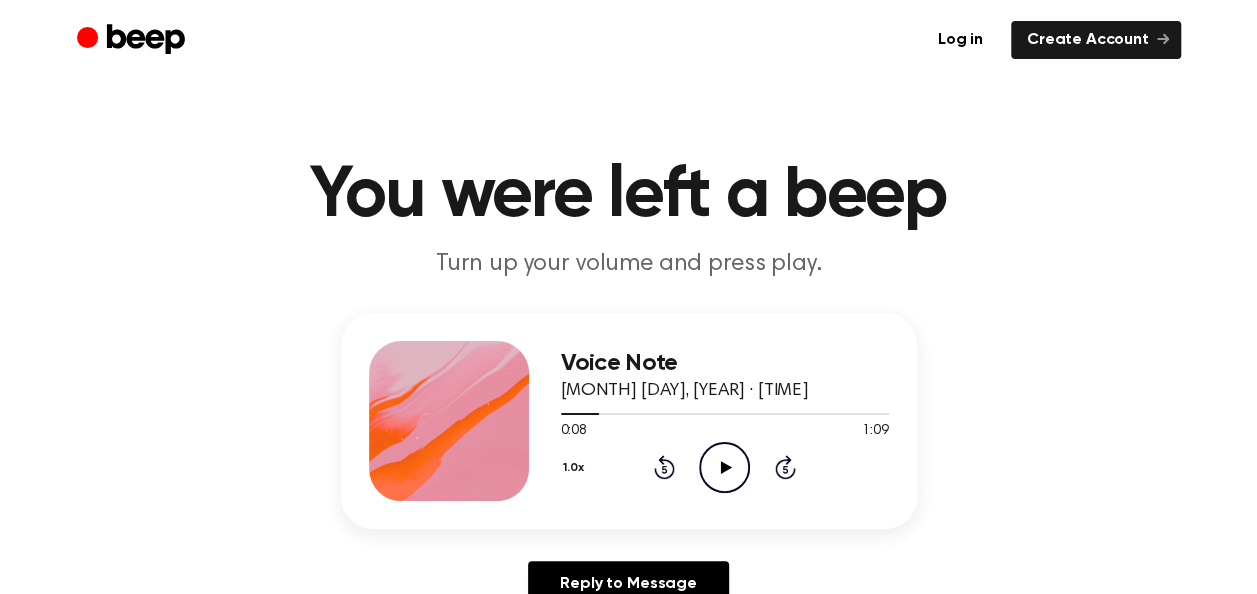 click on "Play Audio" 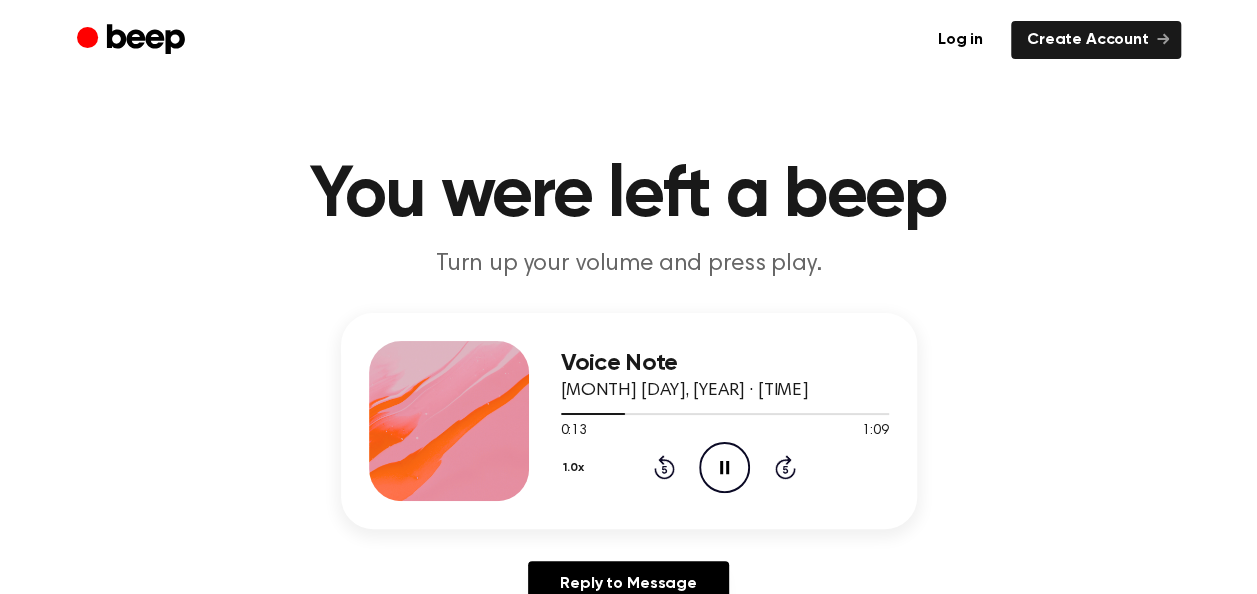 click on "Pause Audio" 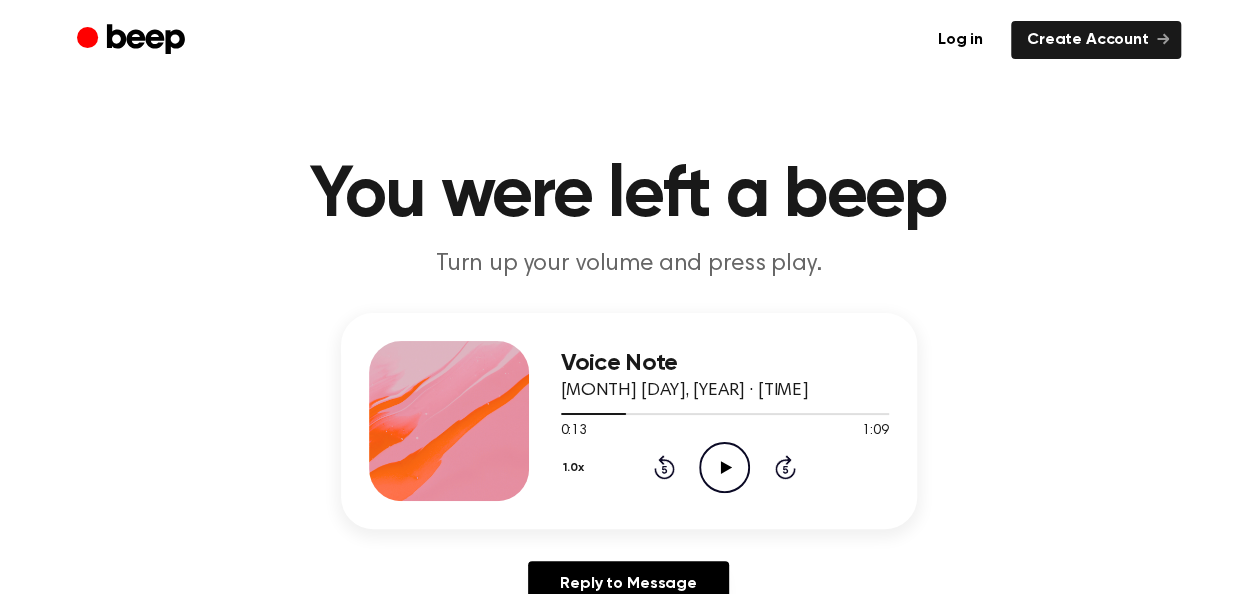 click 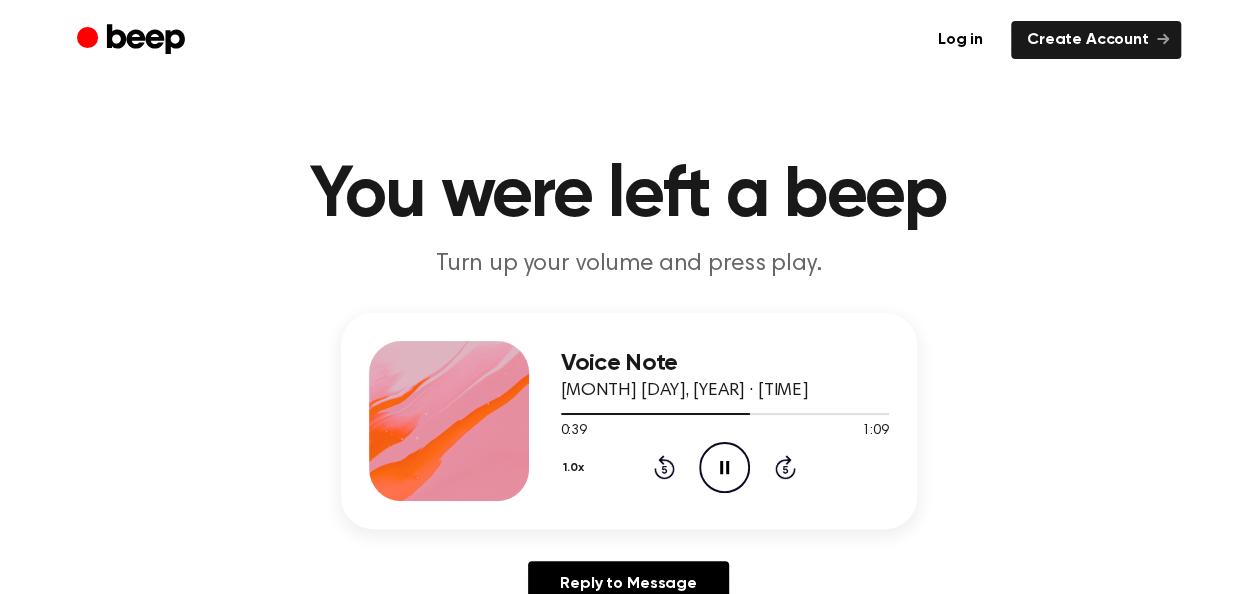 drag, startPoint x: 713, startPoint y: 460, endPoint x: 416, endPoint y: 18, distance: 532.51575 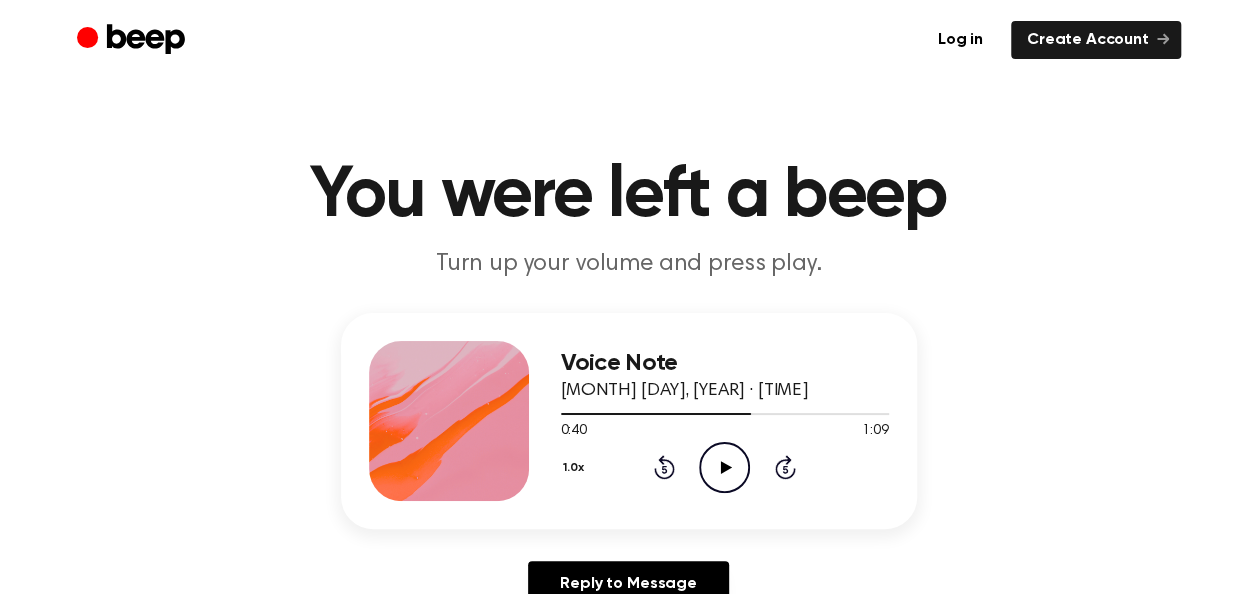 click on "Play Audio" 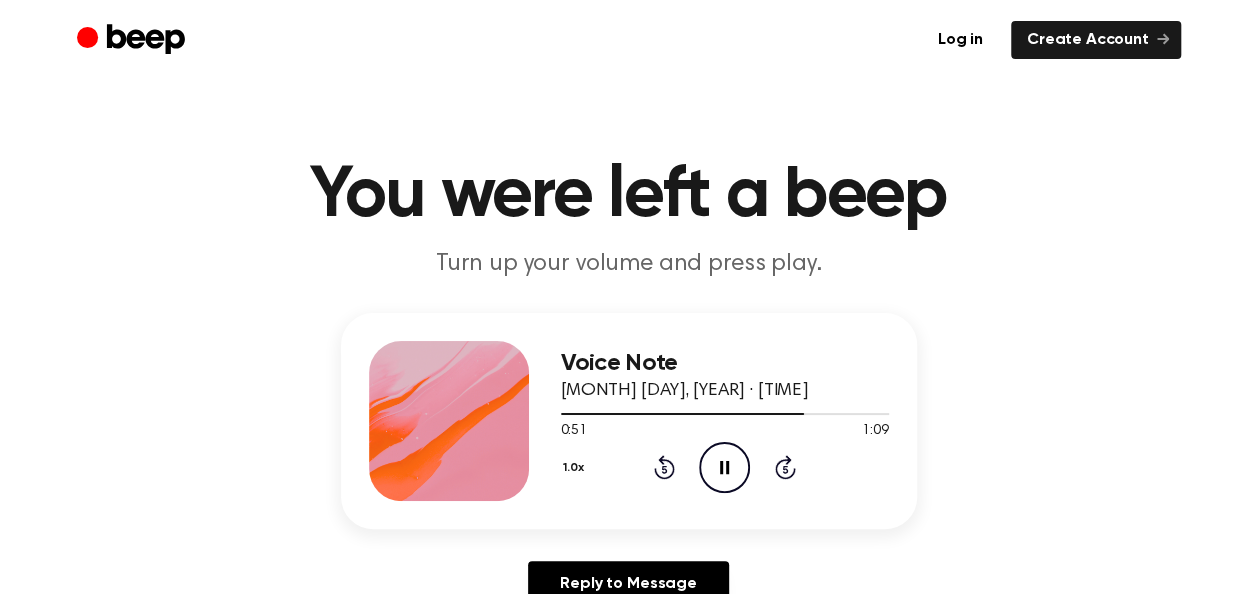click on "Pause Audio" 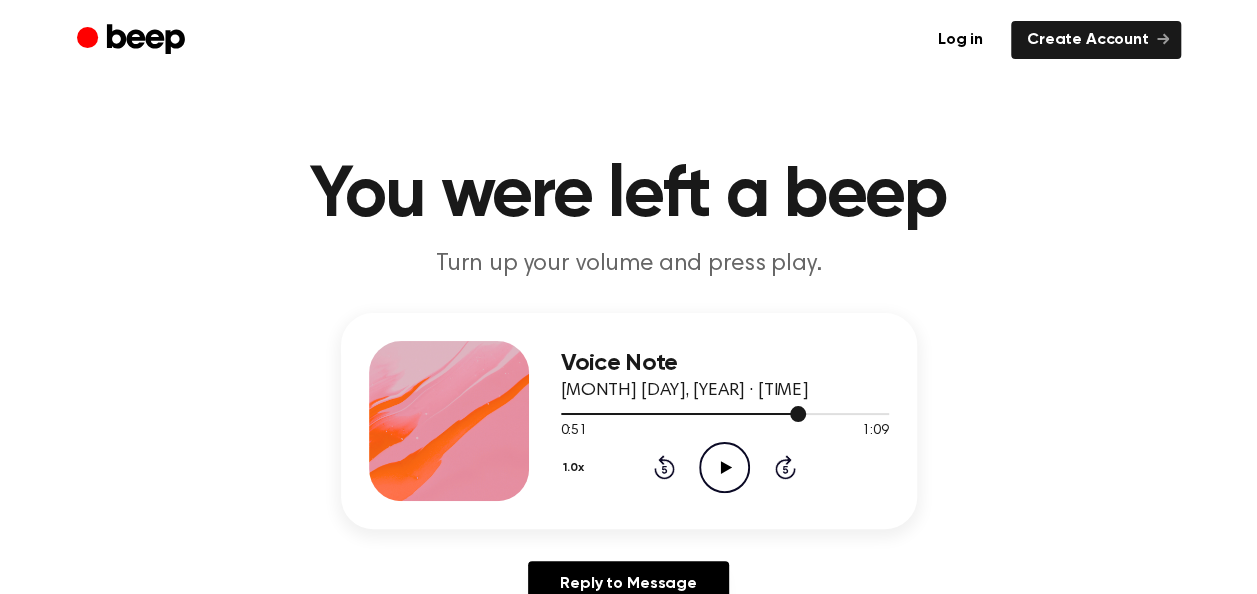 click at bounding box center [725, 413] 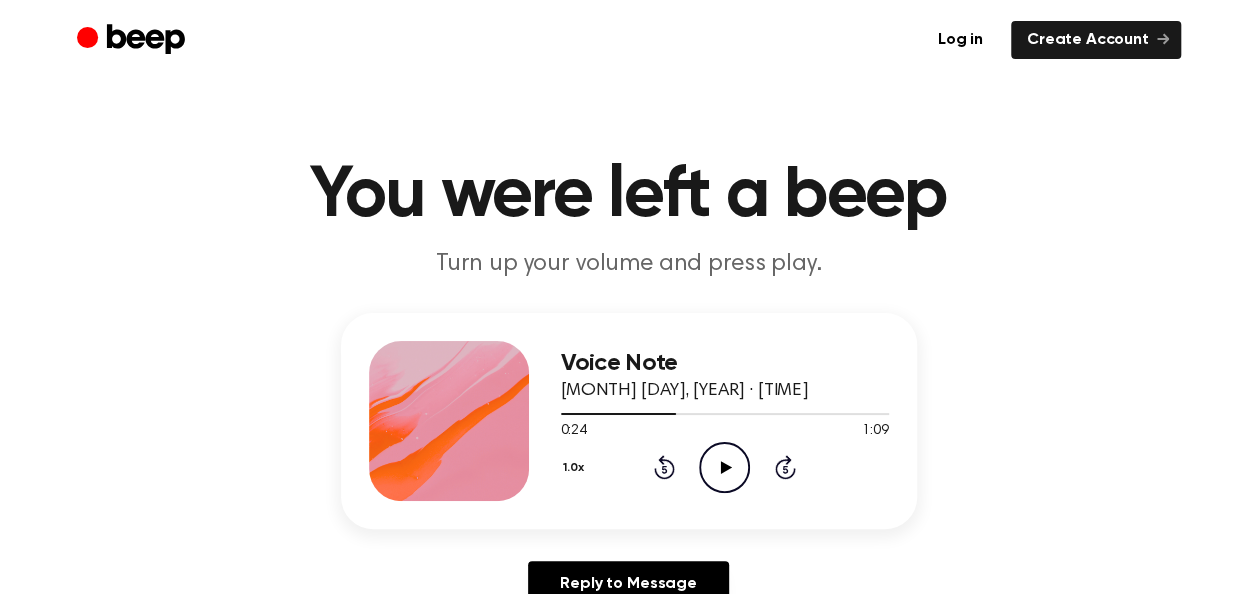 click on "Play Audio" 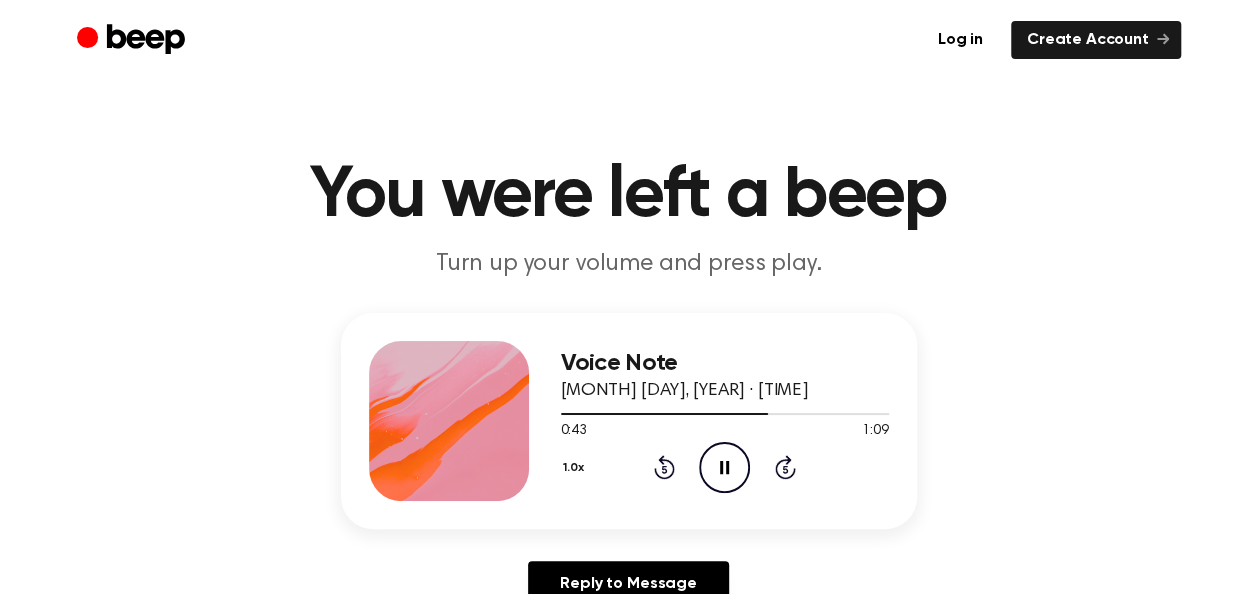 click on "Pause Audio" 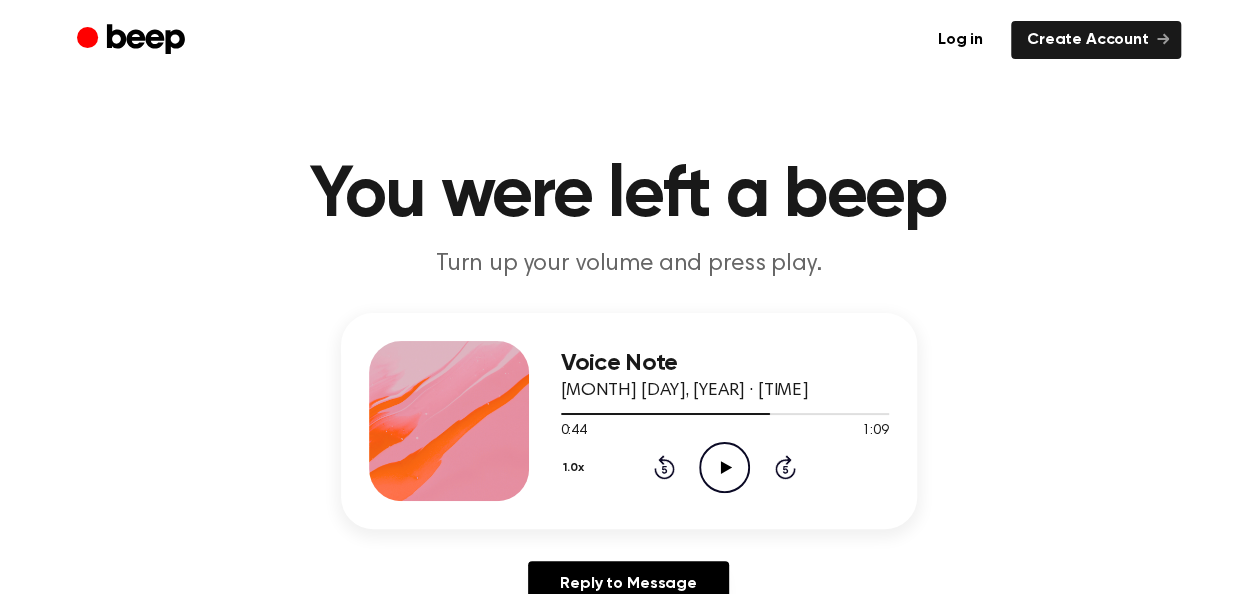 click on "Play Audio" 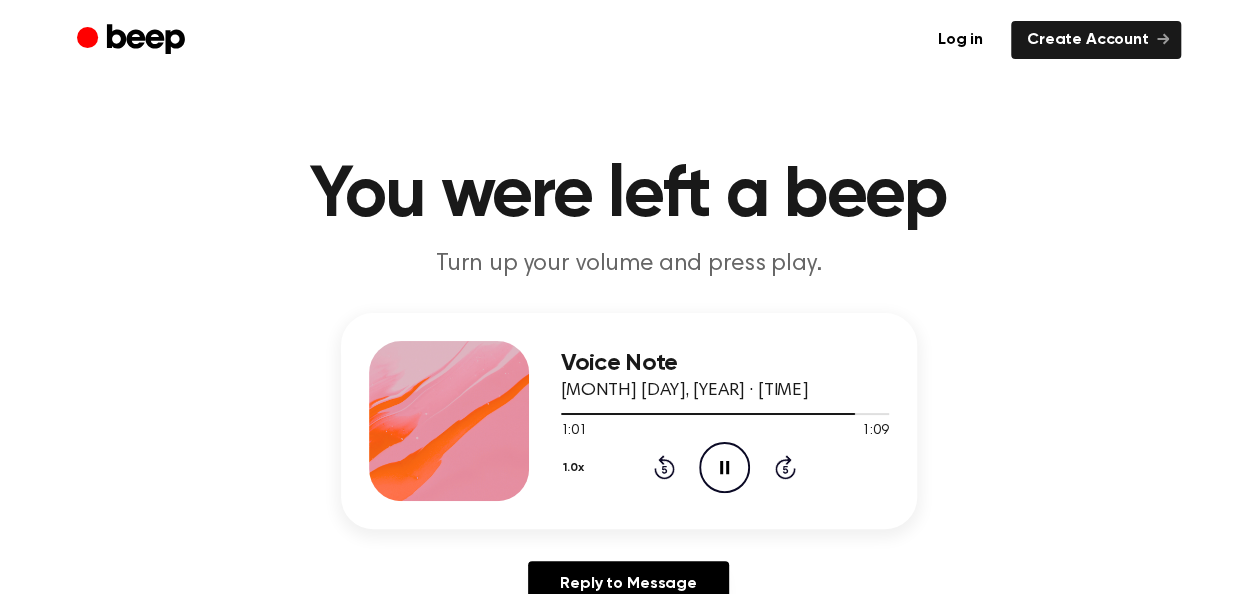 click on "Pause Audio" 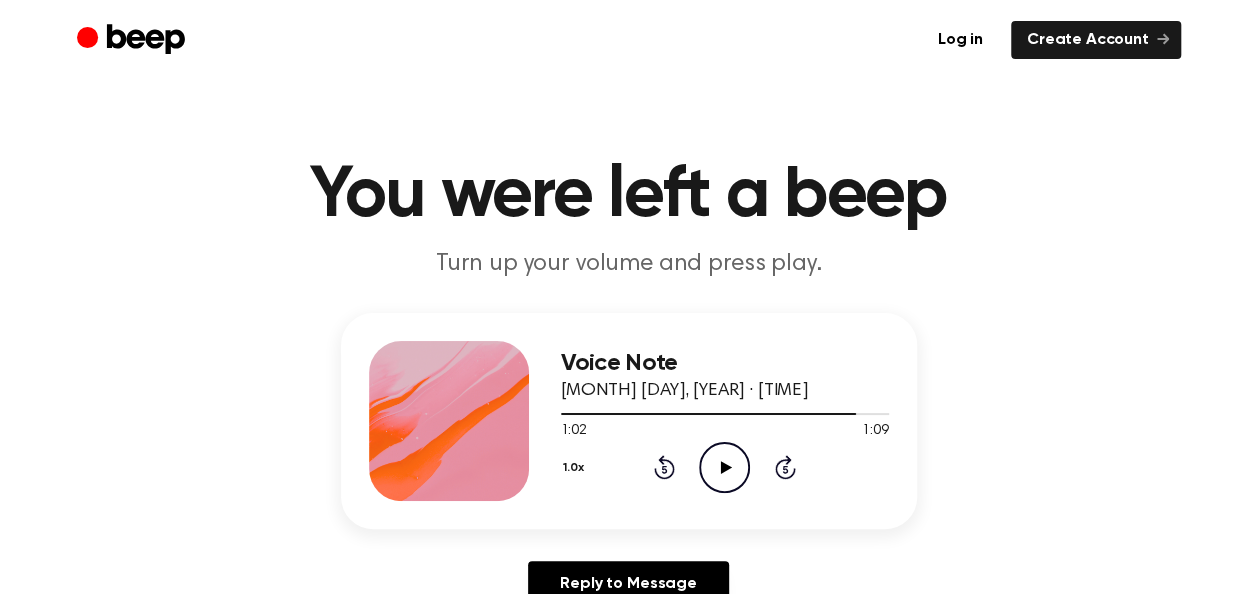 click on "Play Audio" 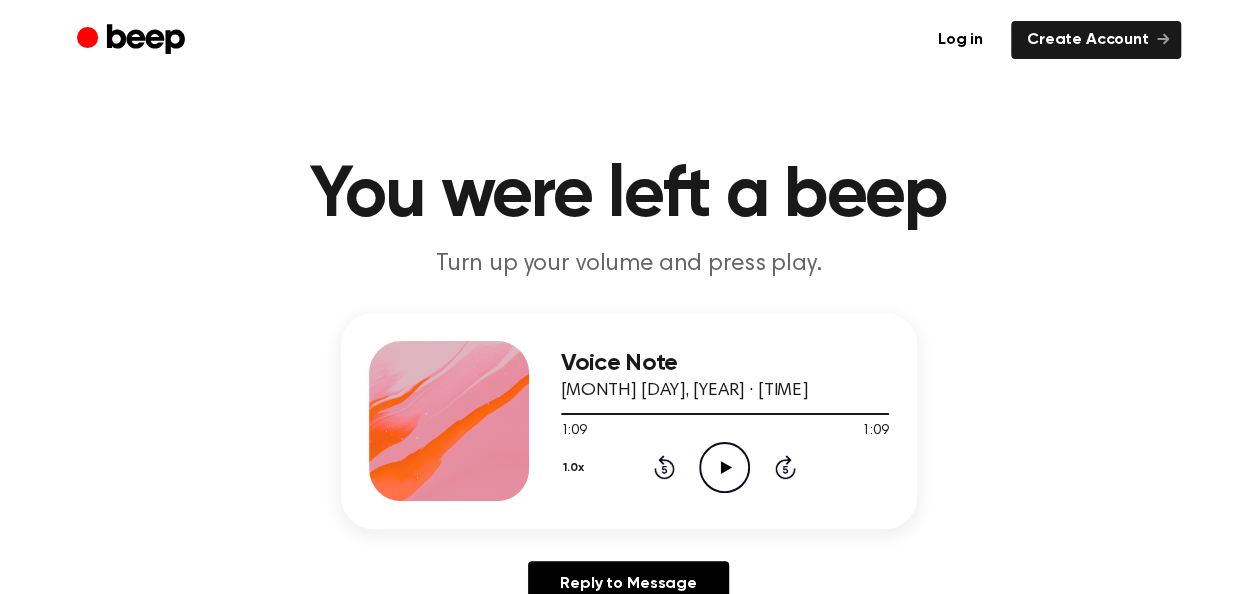 click on "Play Audio" 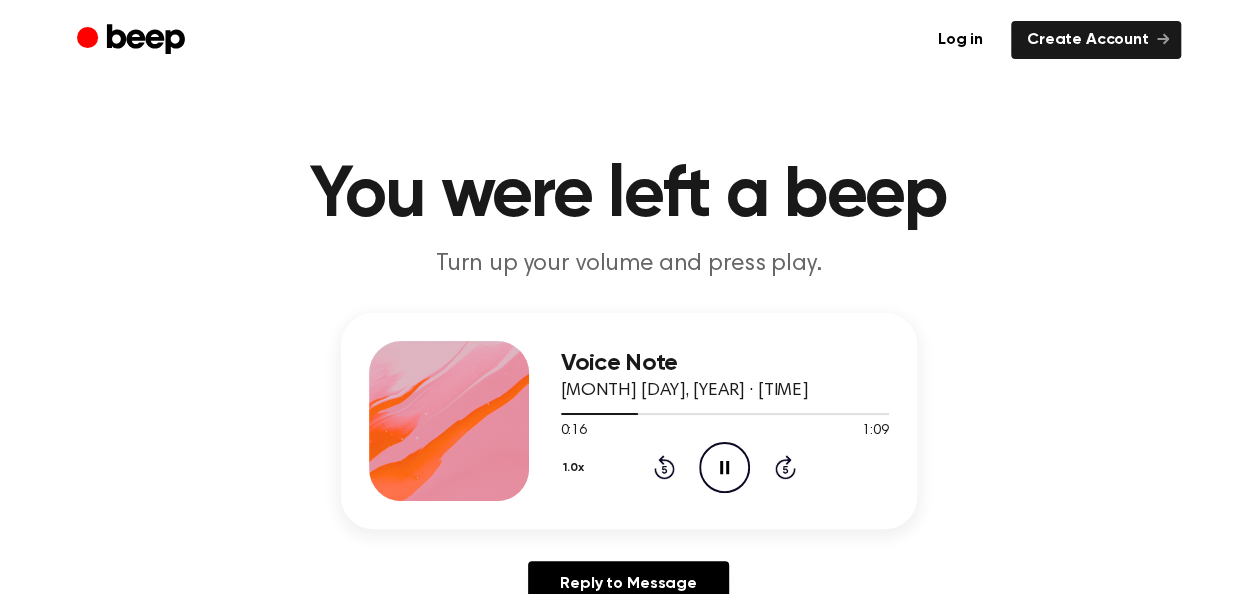 drag, startPoint x: 728, startPoint y: 474, endPoint x: 792, endPoint y: 530, distance: 85.04117 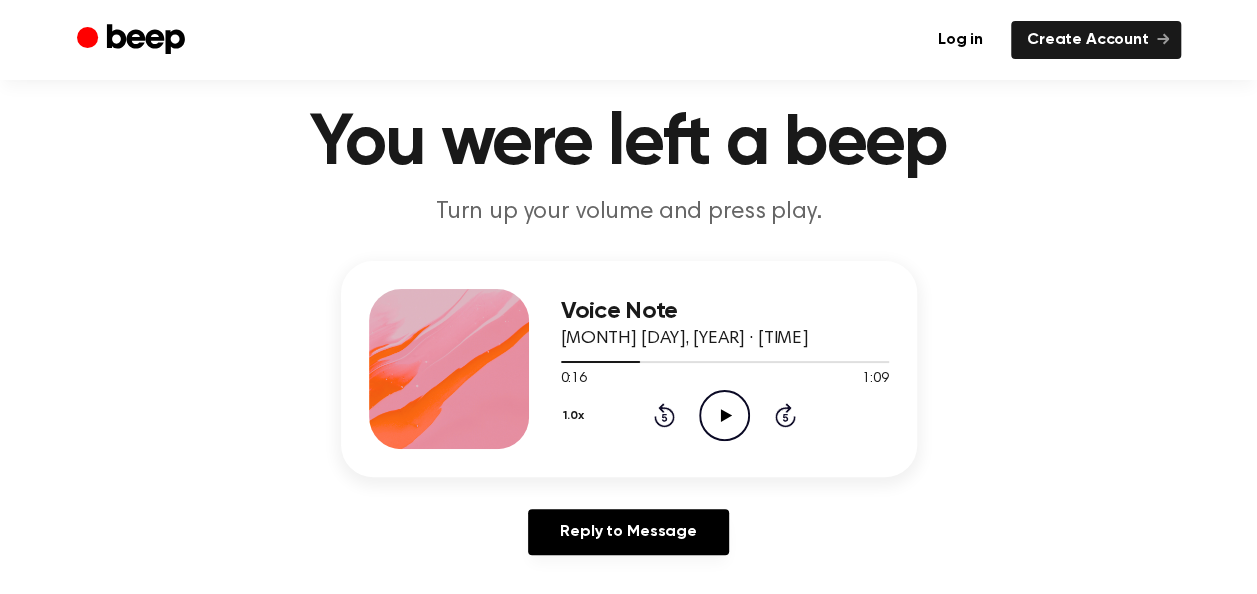 scroll, scrollTop: 53, scrollLeft: 0, axis: vertical 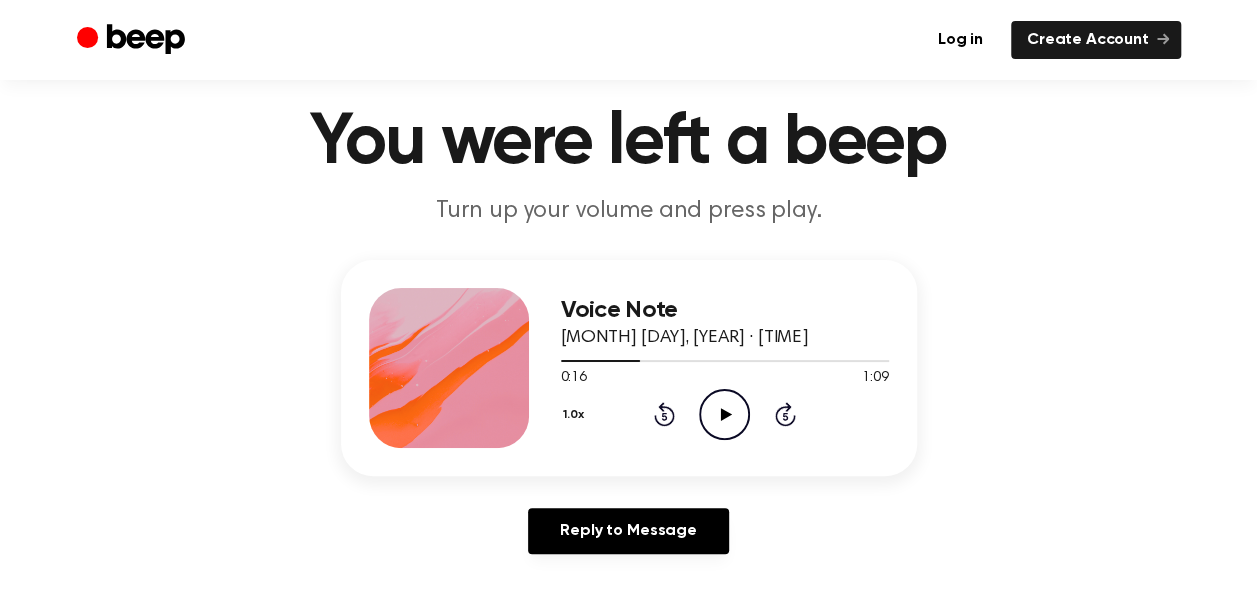 click on "1.0x Rewind 5 seconds Play Audio Skip 5 seconds" at bounding box center [725, 414] 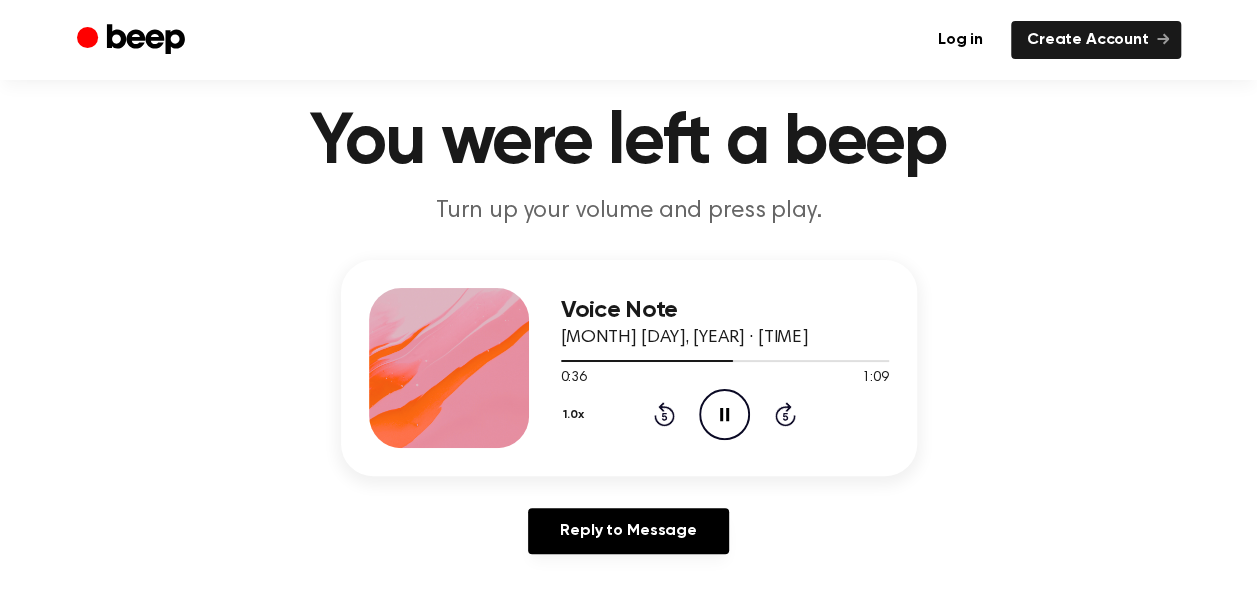 click on "Pause Audio" 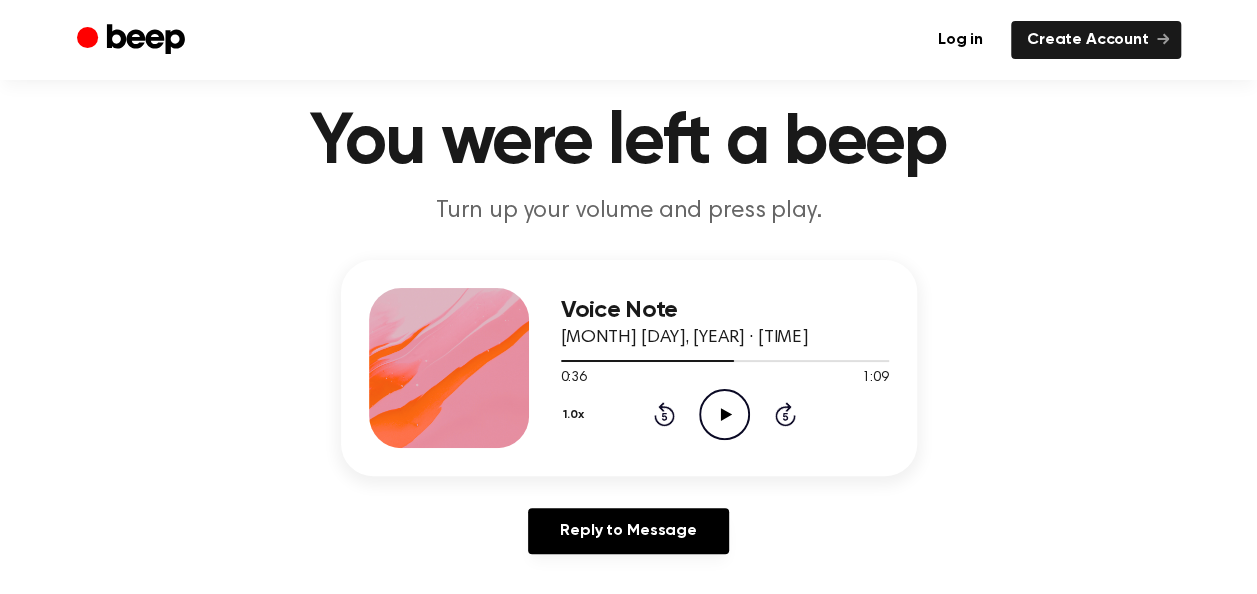 click on "Play Audio" 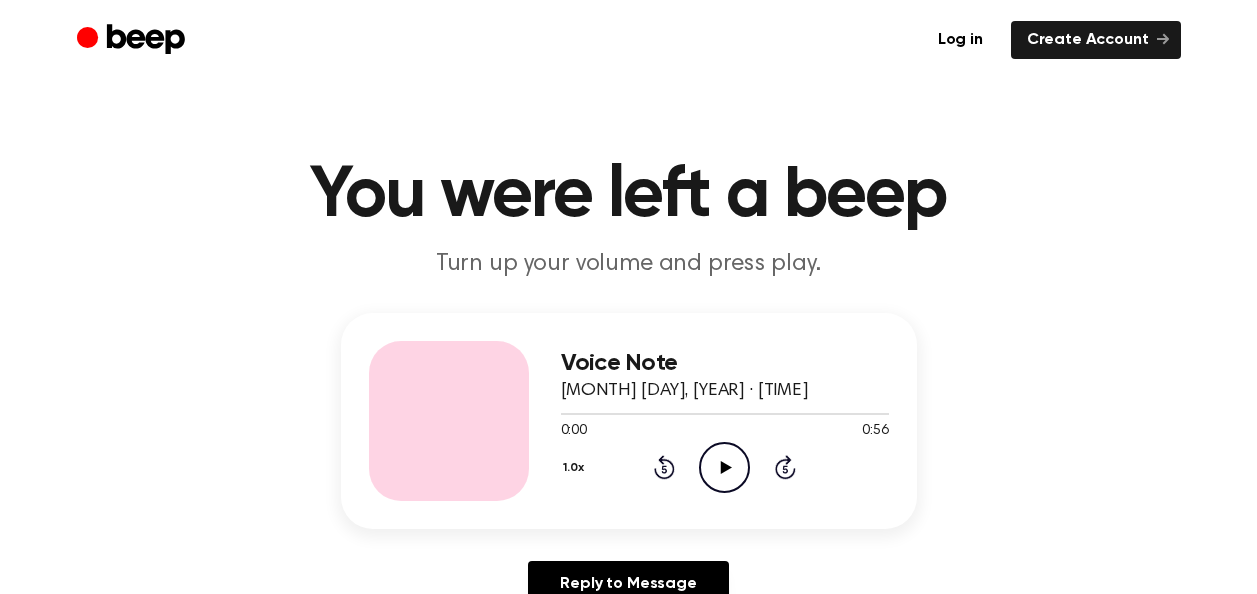 scroll, scrollTop: 0, scrollLeft: 0, axis: both 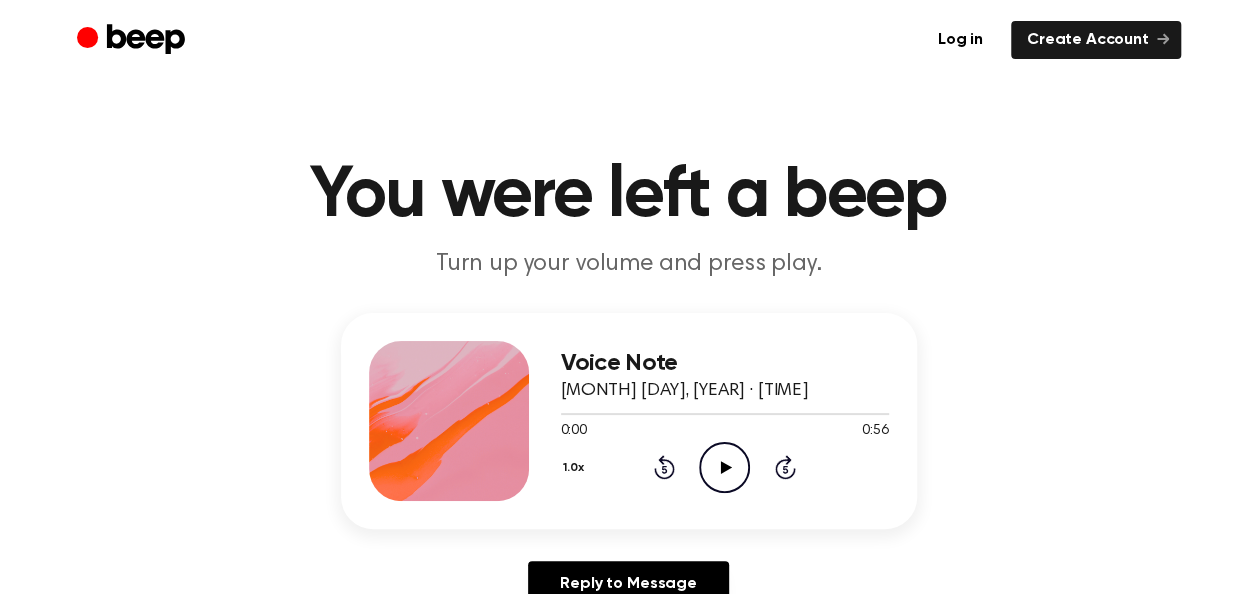 click on "Play Audio" 